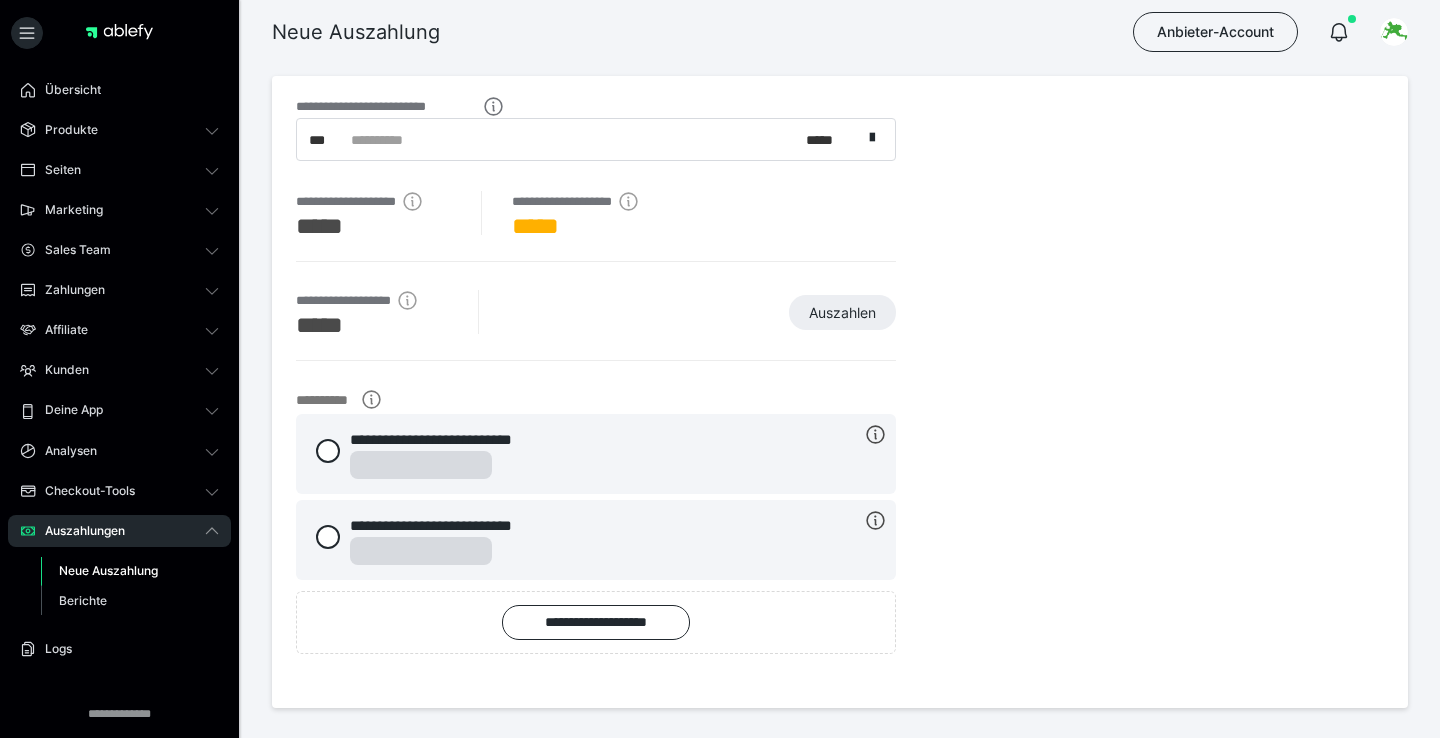 scroll, scrollTop: 0, scrollLeft: 0, axis: both 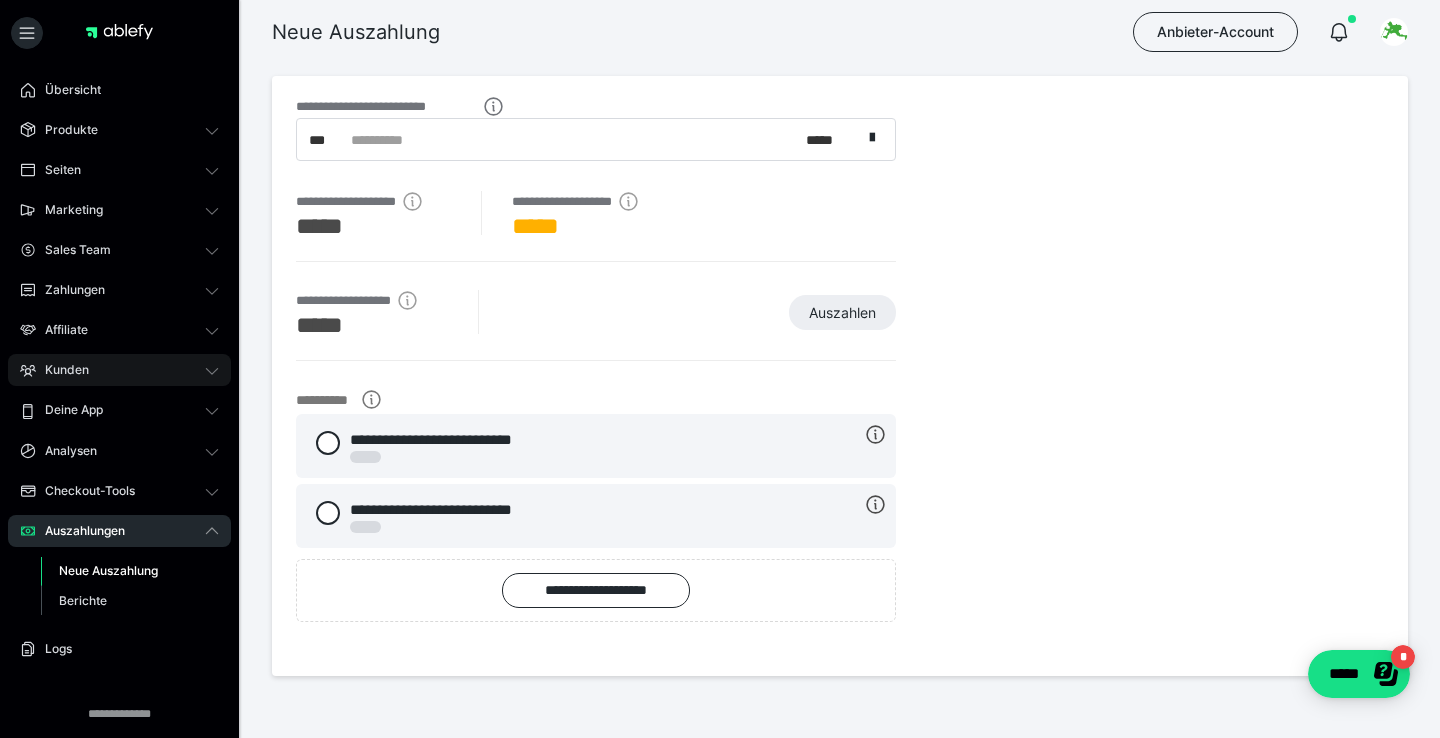 click on "Kunden" at bounding box center (60, 370) 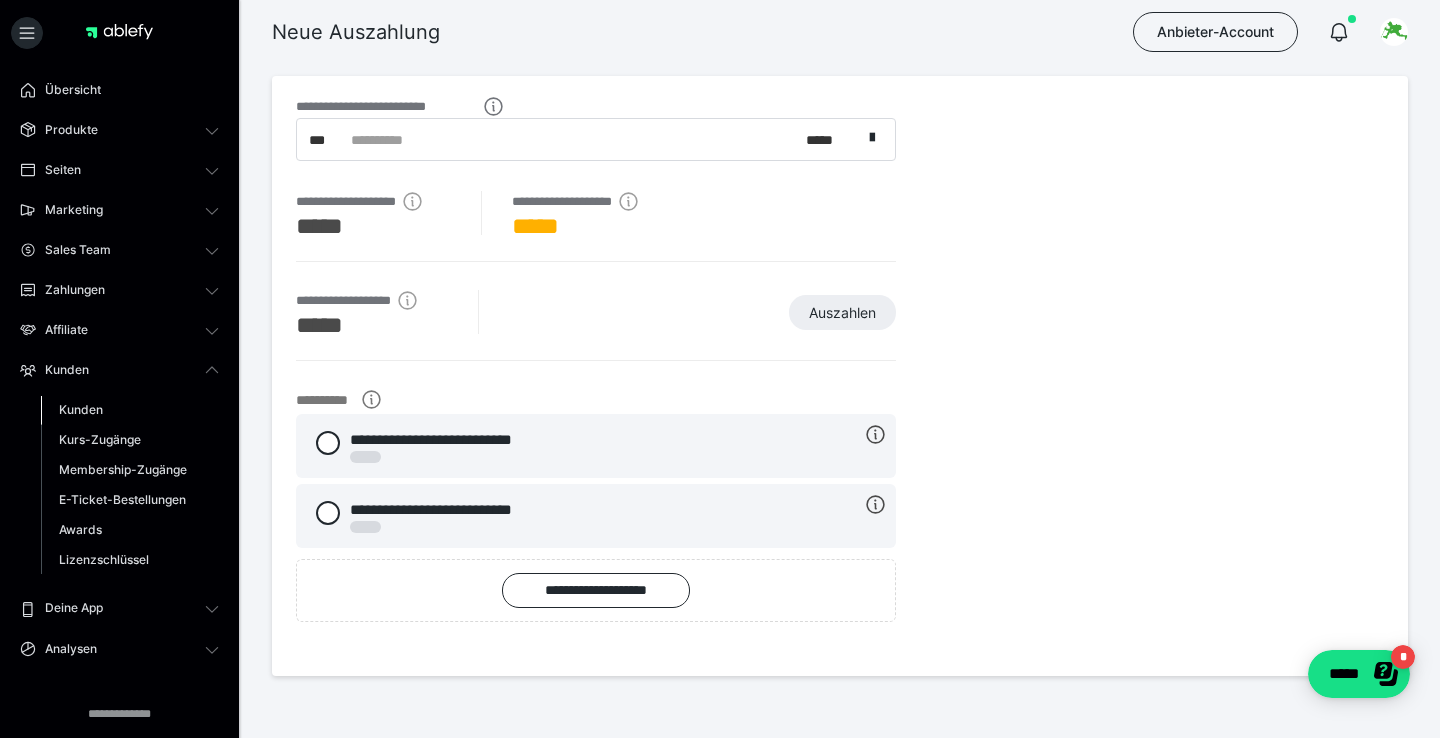 click on "Kunden" at bounding box center [81, 409] 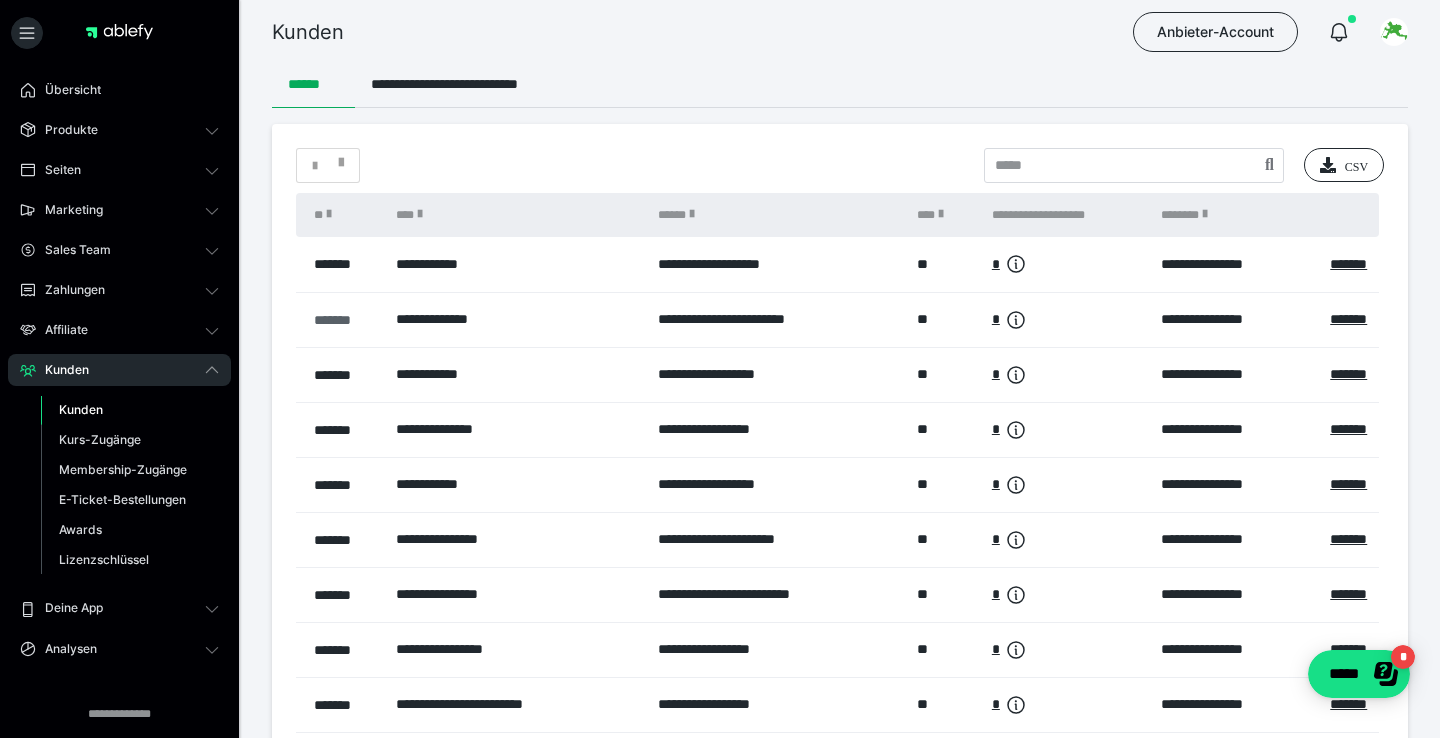 click on "*******" at bounding box center (345, 320) 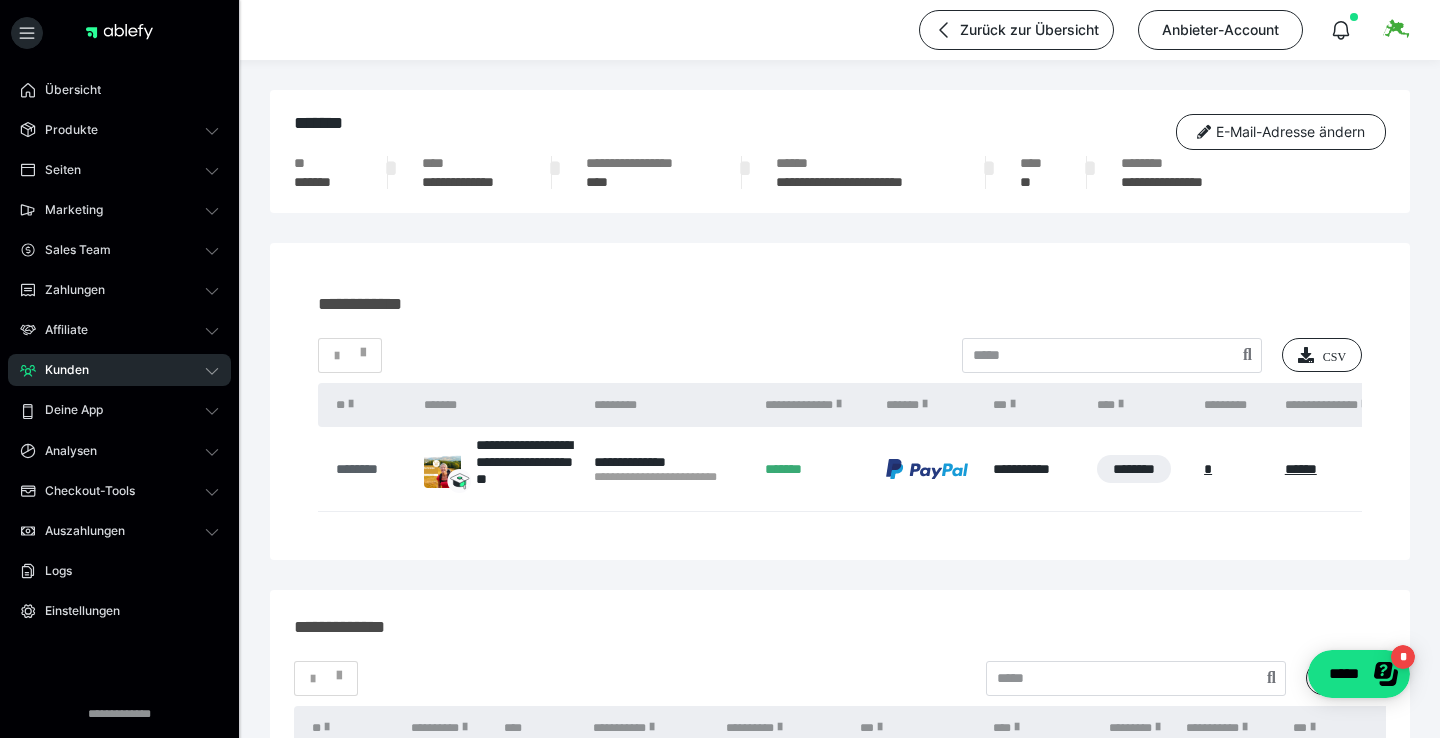 click on "********" at bounding box center [370, 469] 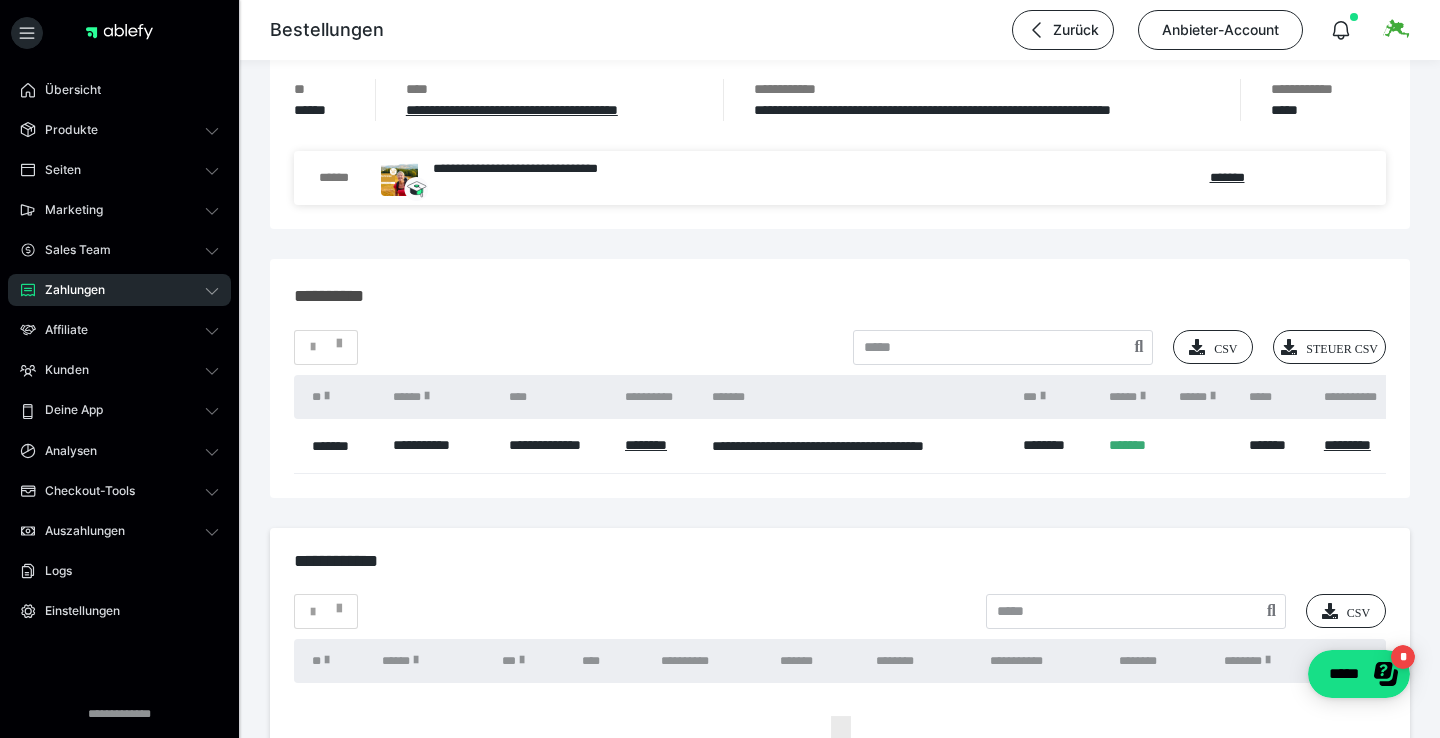 scroll, scrollTop: 1645, scrollLeft: 0, axis: vertical 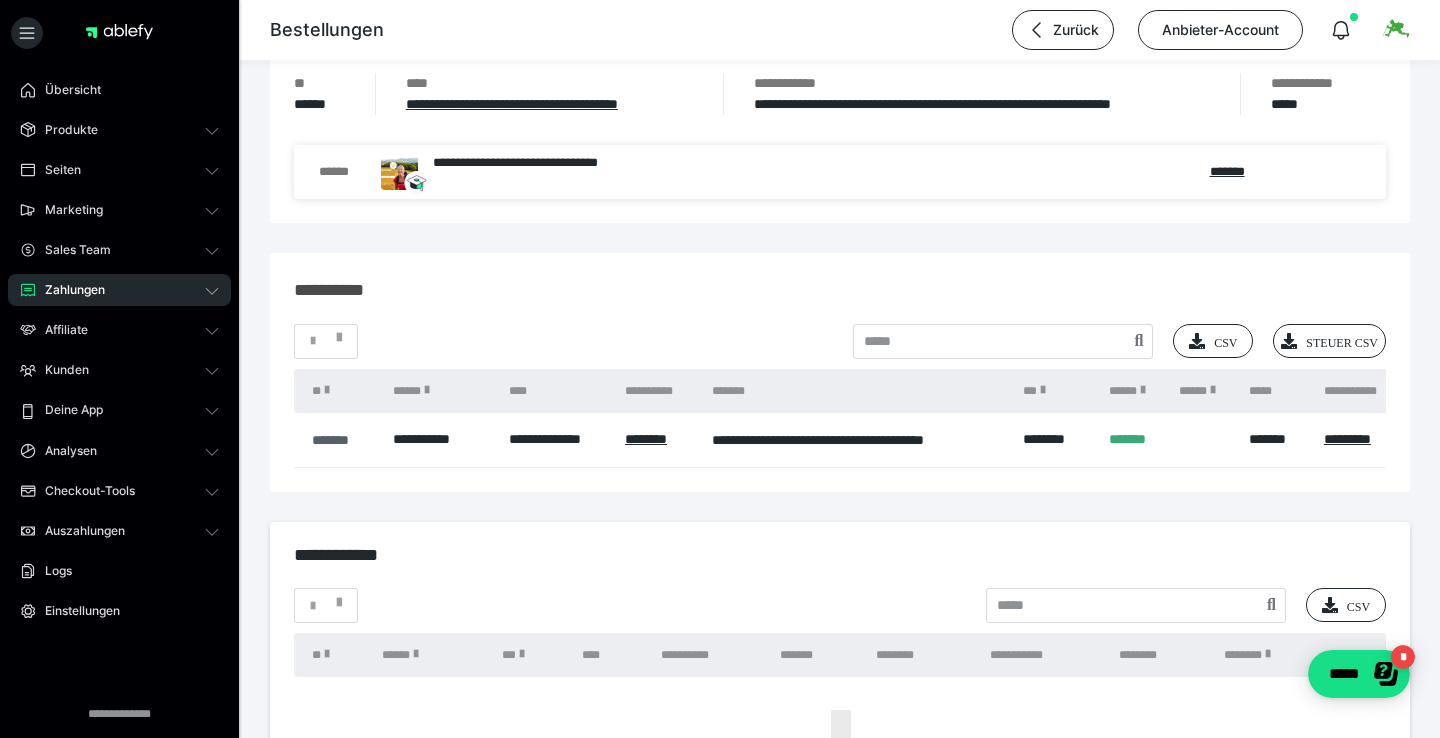 click on "*******" at bounding box center (342, 440) 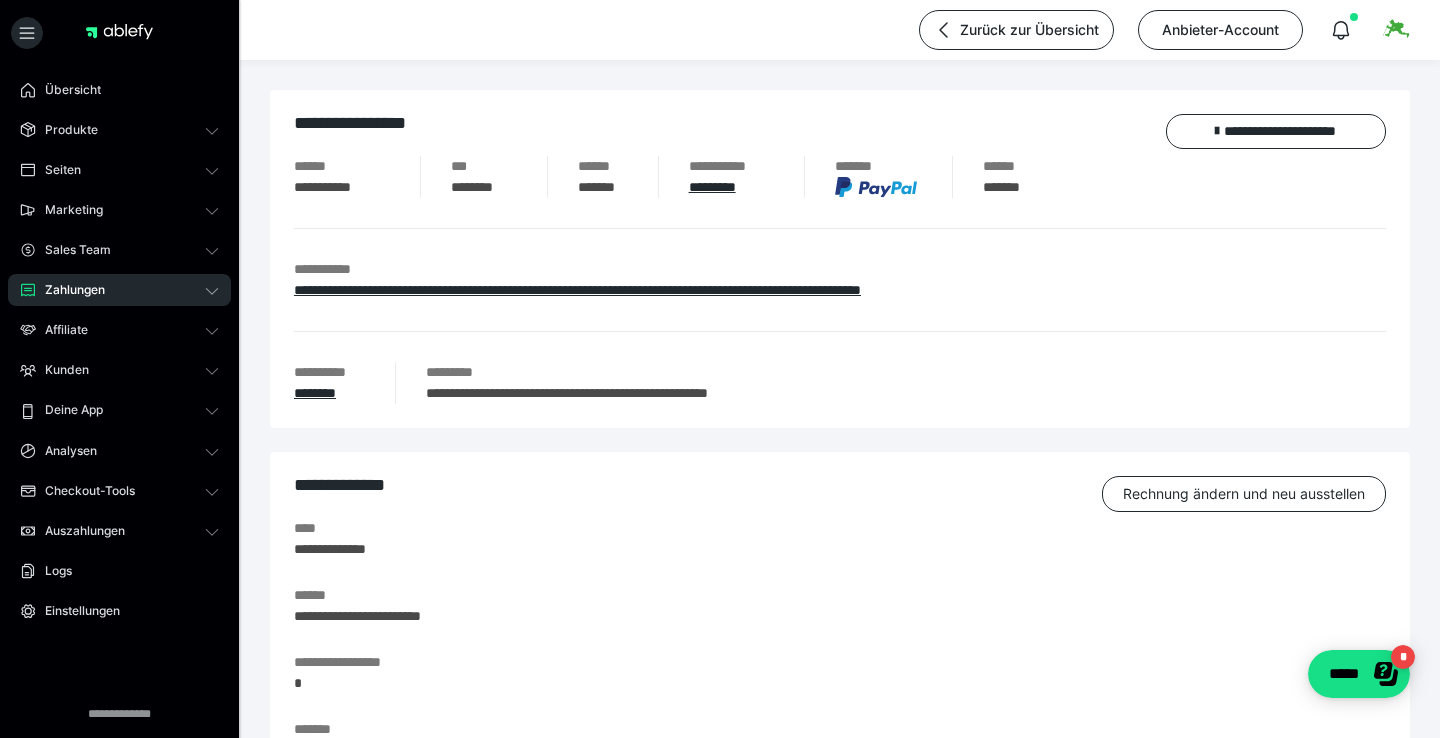 scroll, scrollTop: 0, scrollLeft: 0, axis: both 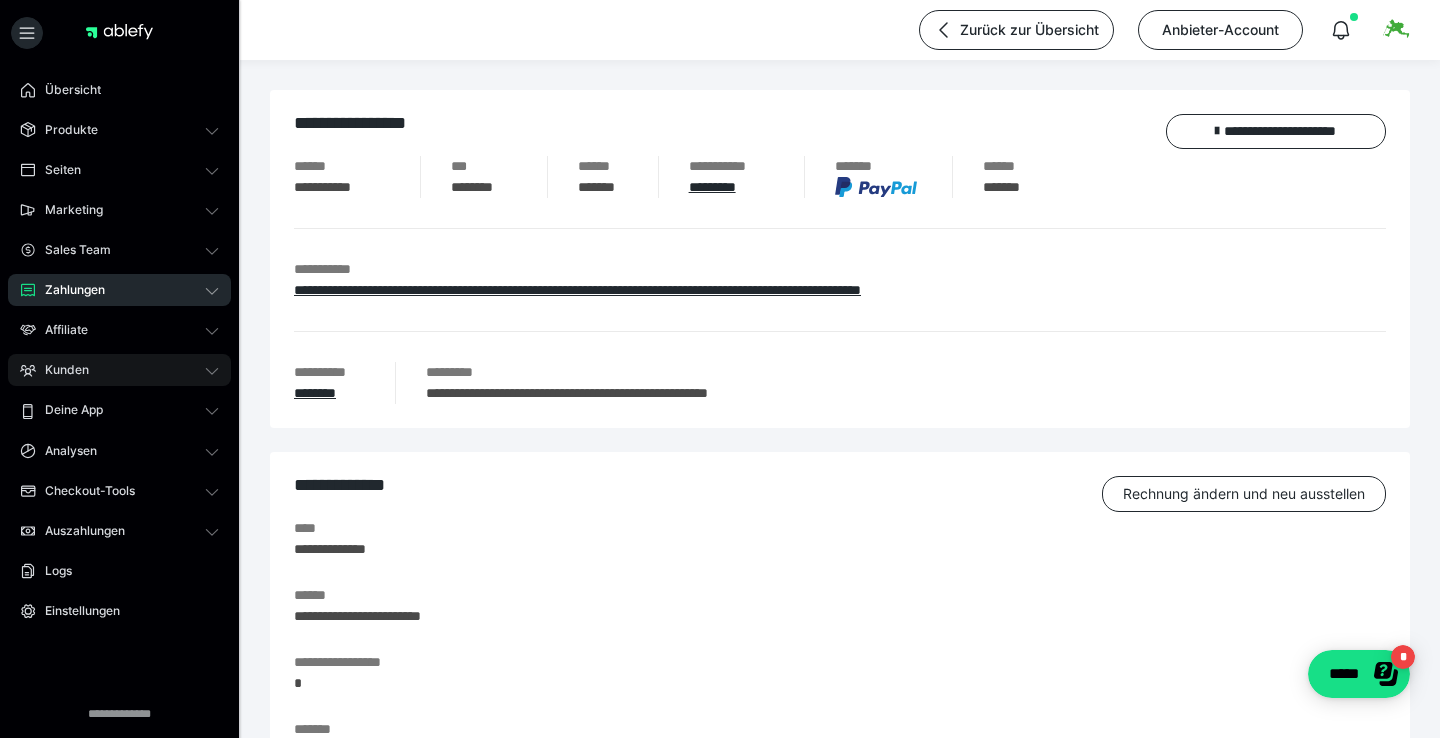 click on "Kunden" at bounding box center [60, 370] 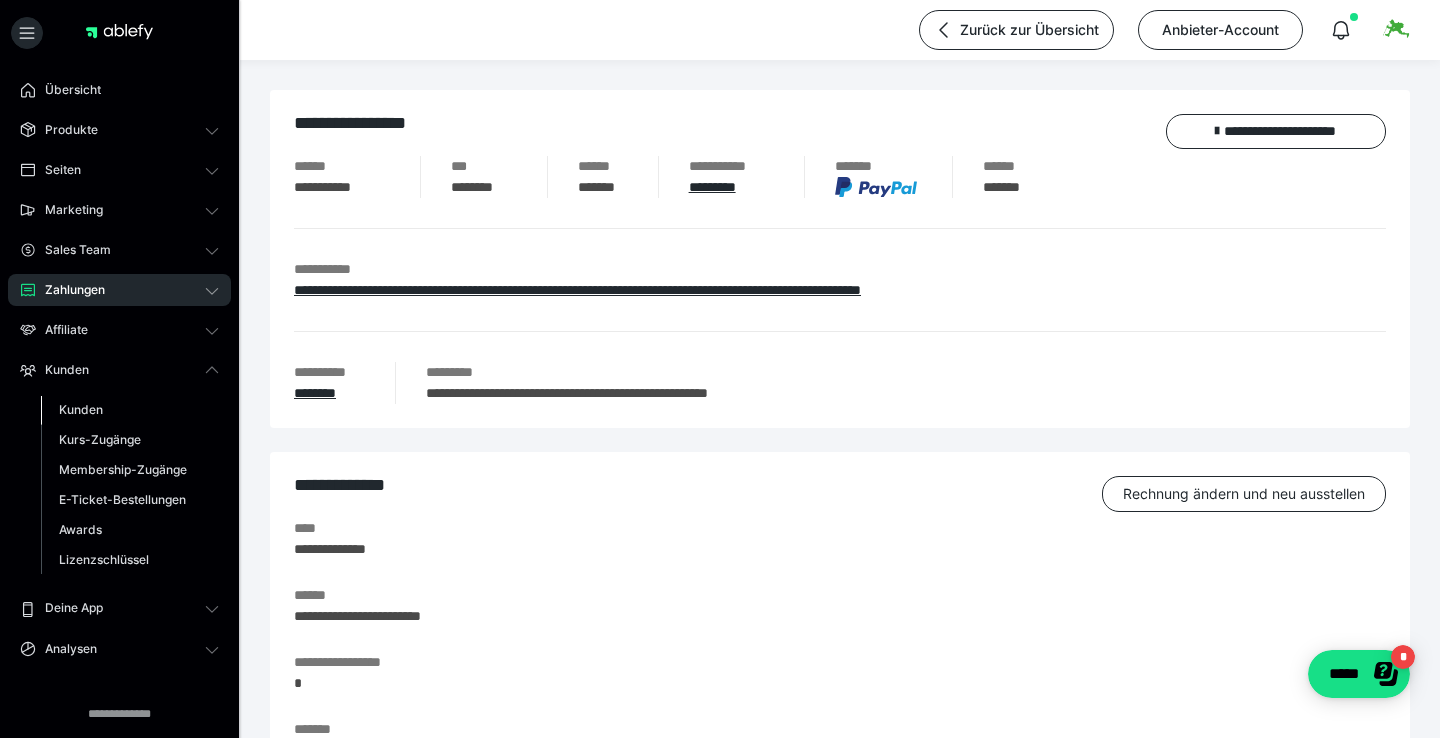 click on "Kunden" at bounding box center [81, 409] 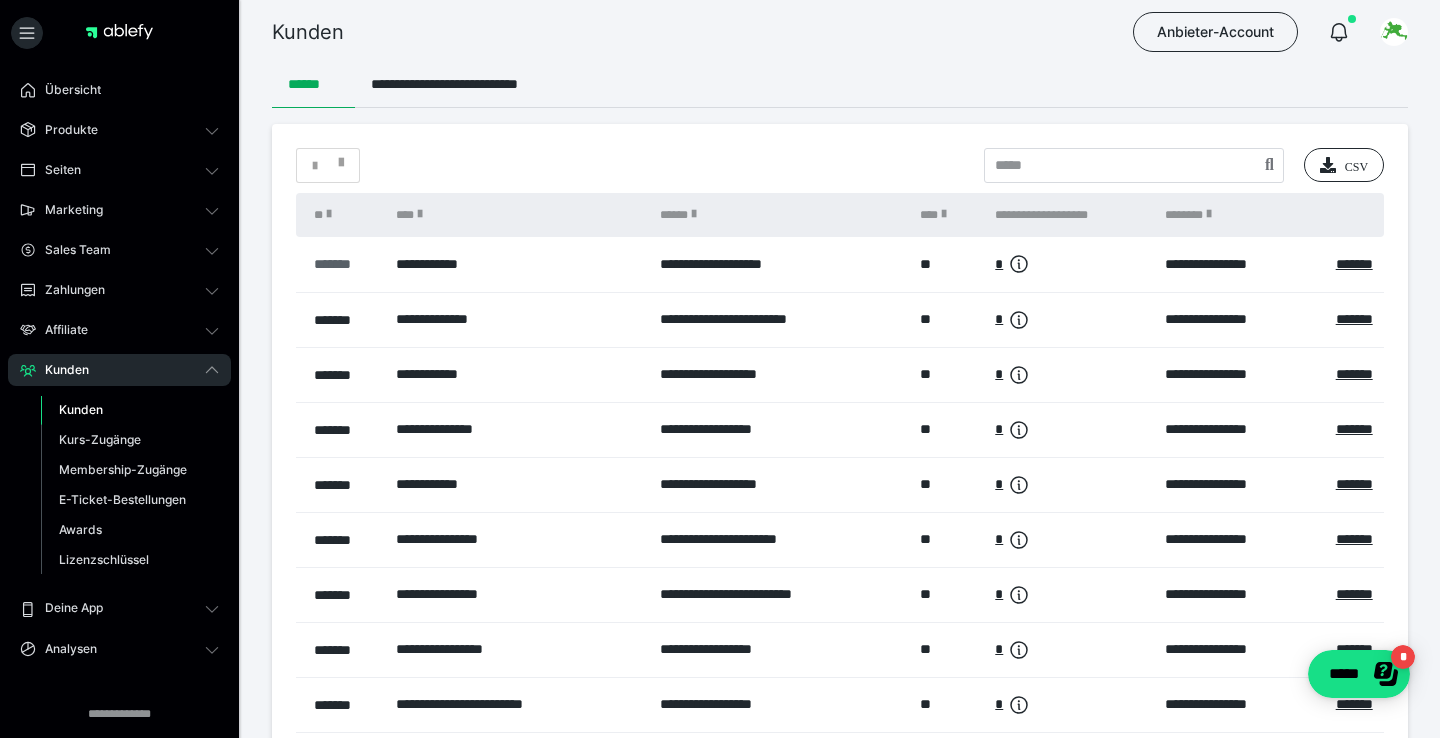click on "*******" at bounding box center [345, 264] 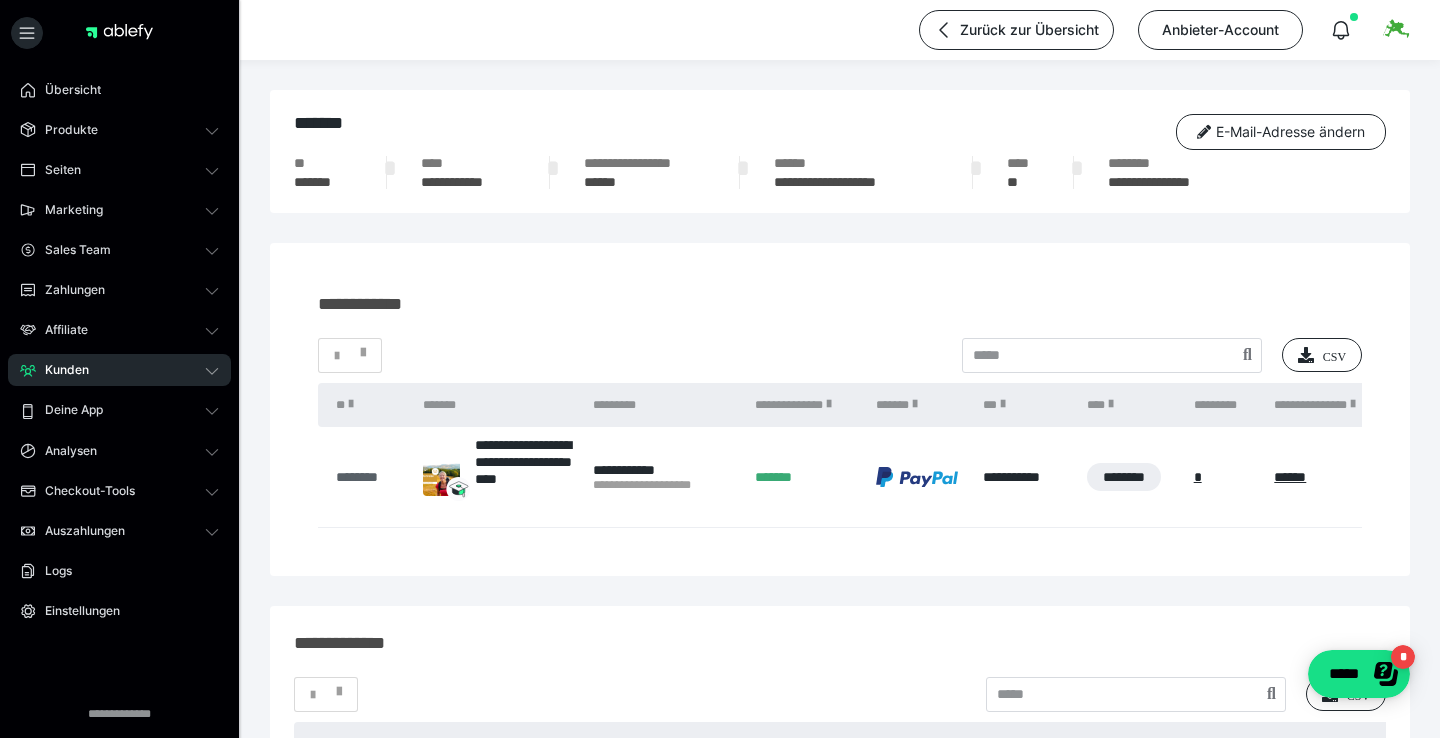 click on "********" at bounding box center [369, 477] 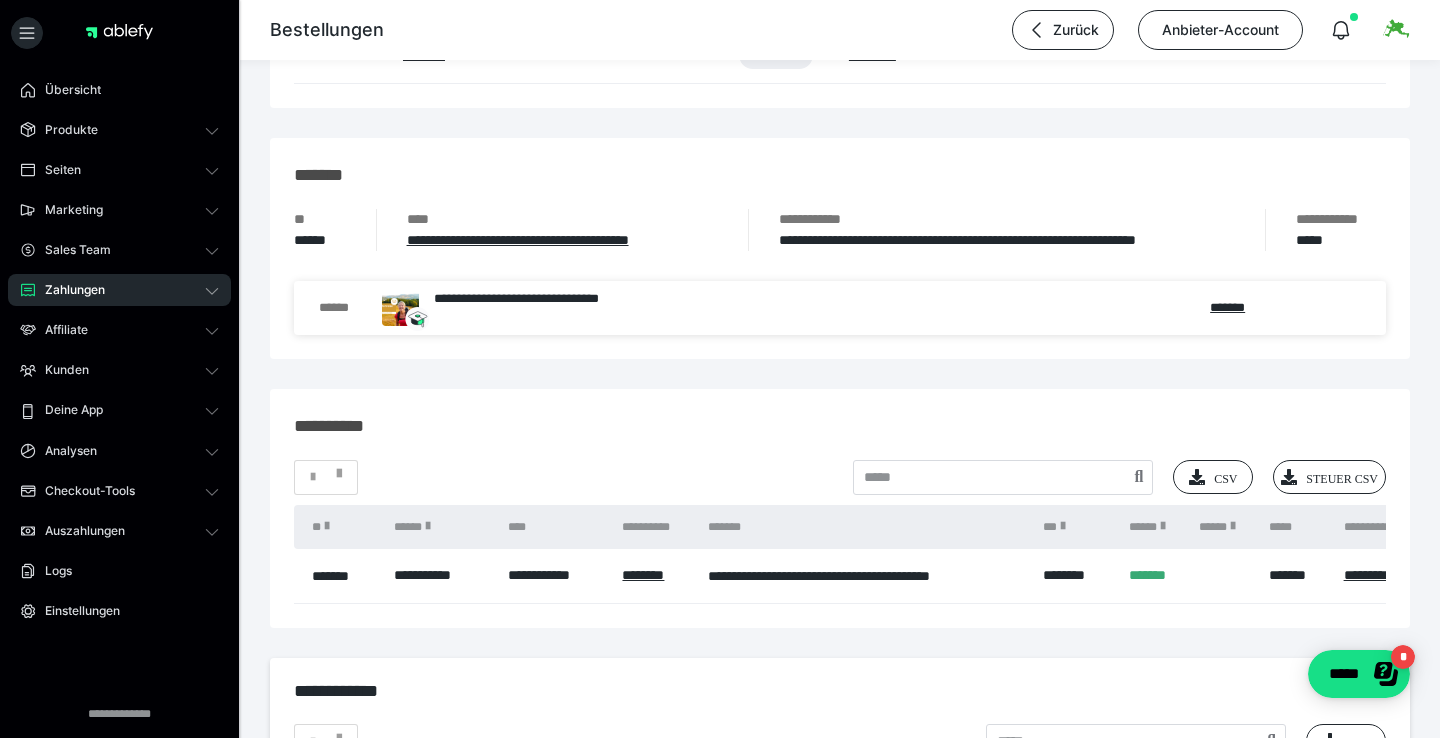 scroll, scrollTop: 1522, scrollLeft: 0, axis: vertical 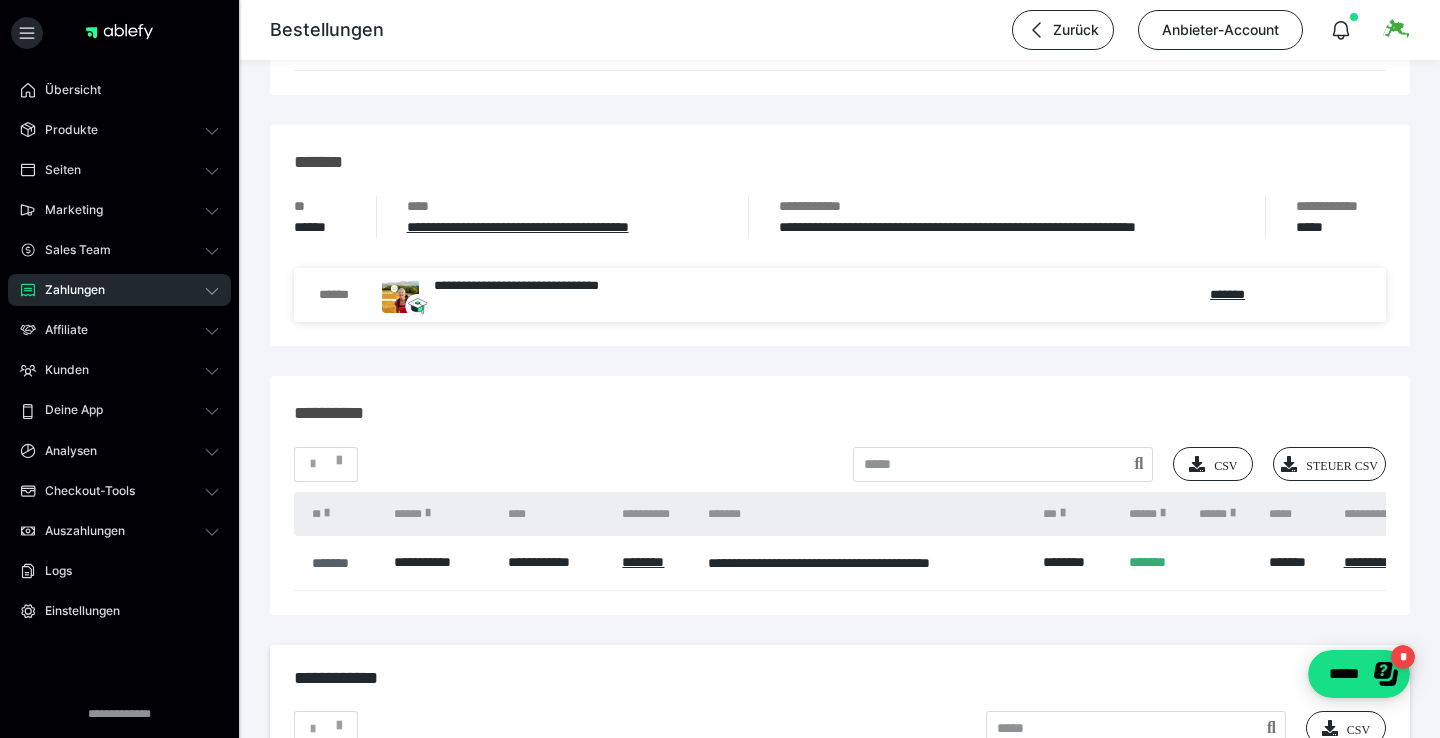 click on "*******" at bounding box center [343, 563] 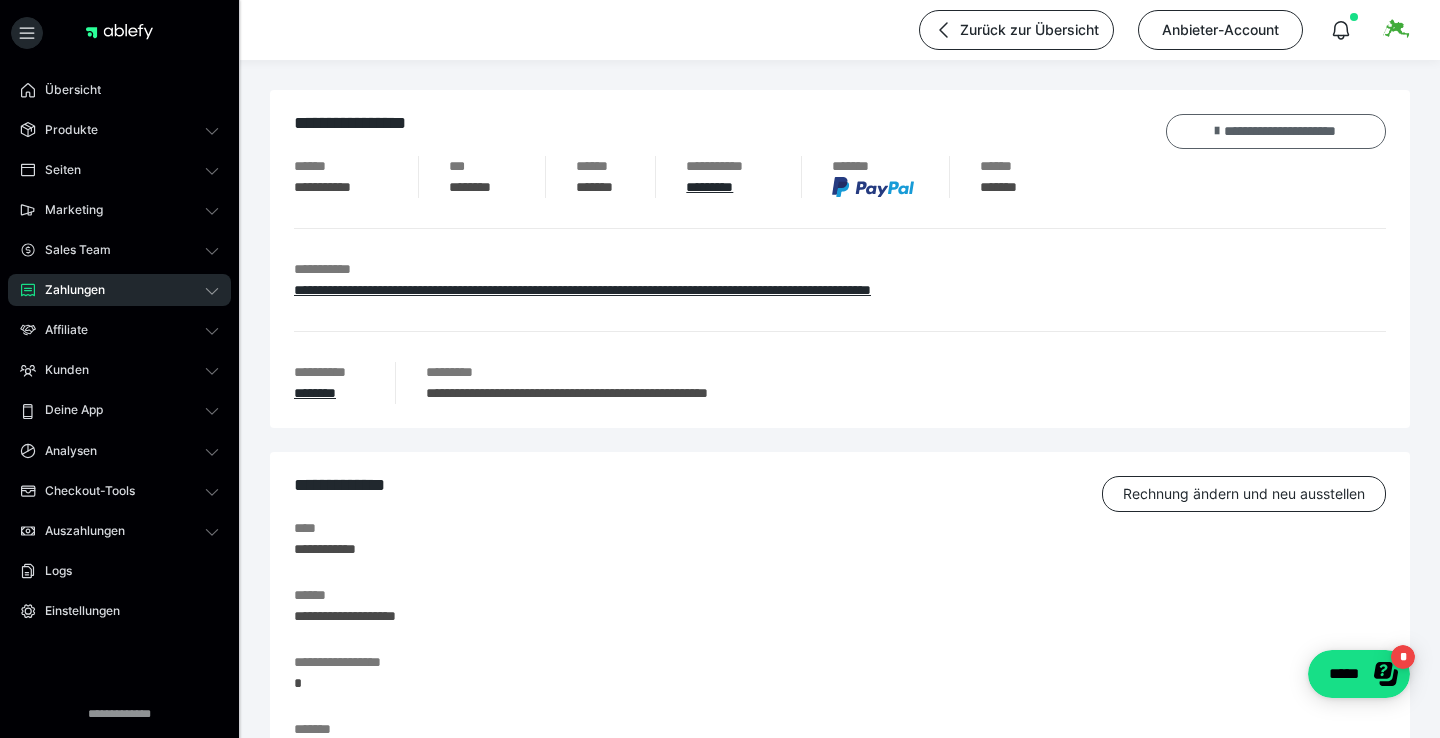 click on "**********" at bounding box center (1276, 131) 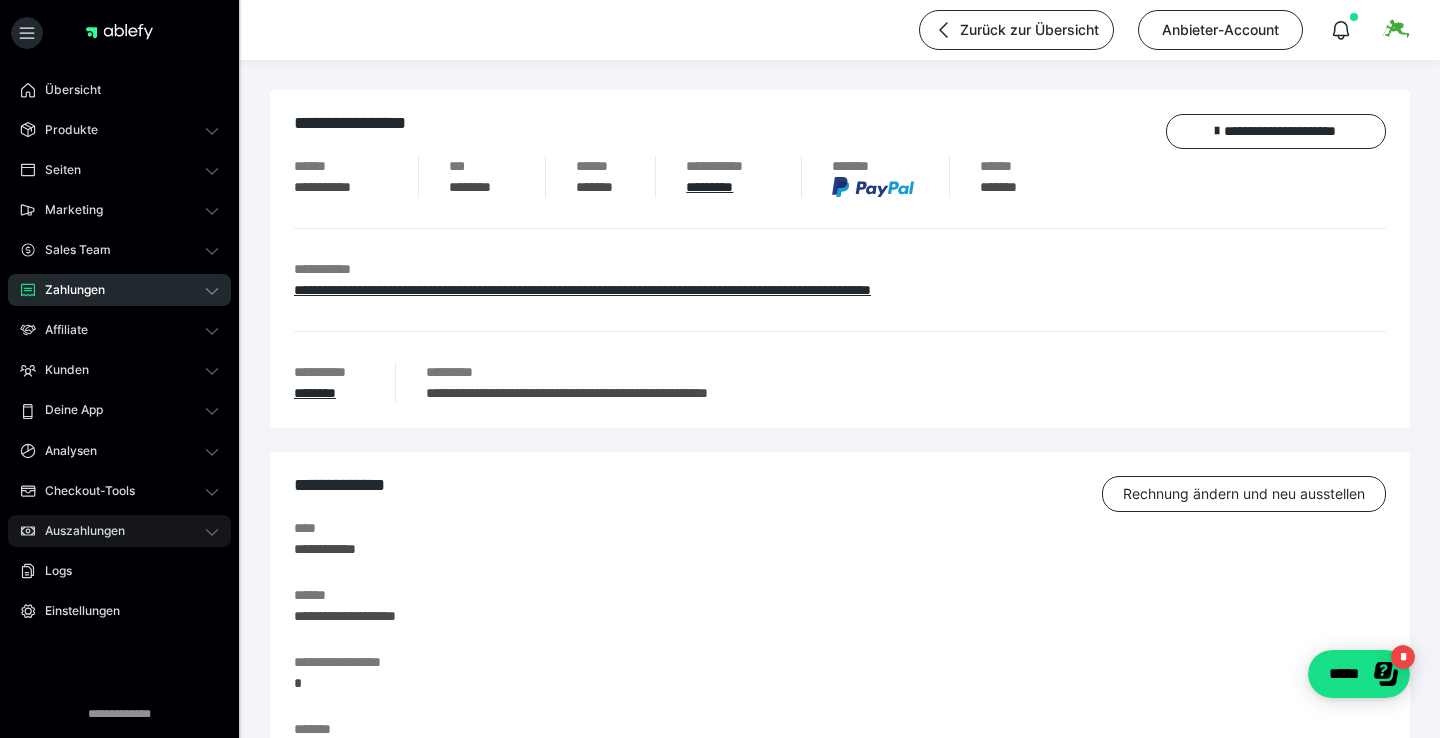 click on "Auszahlungen" at bounding box center (78, 531) 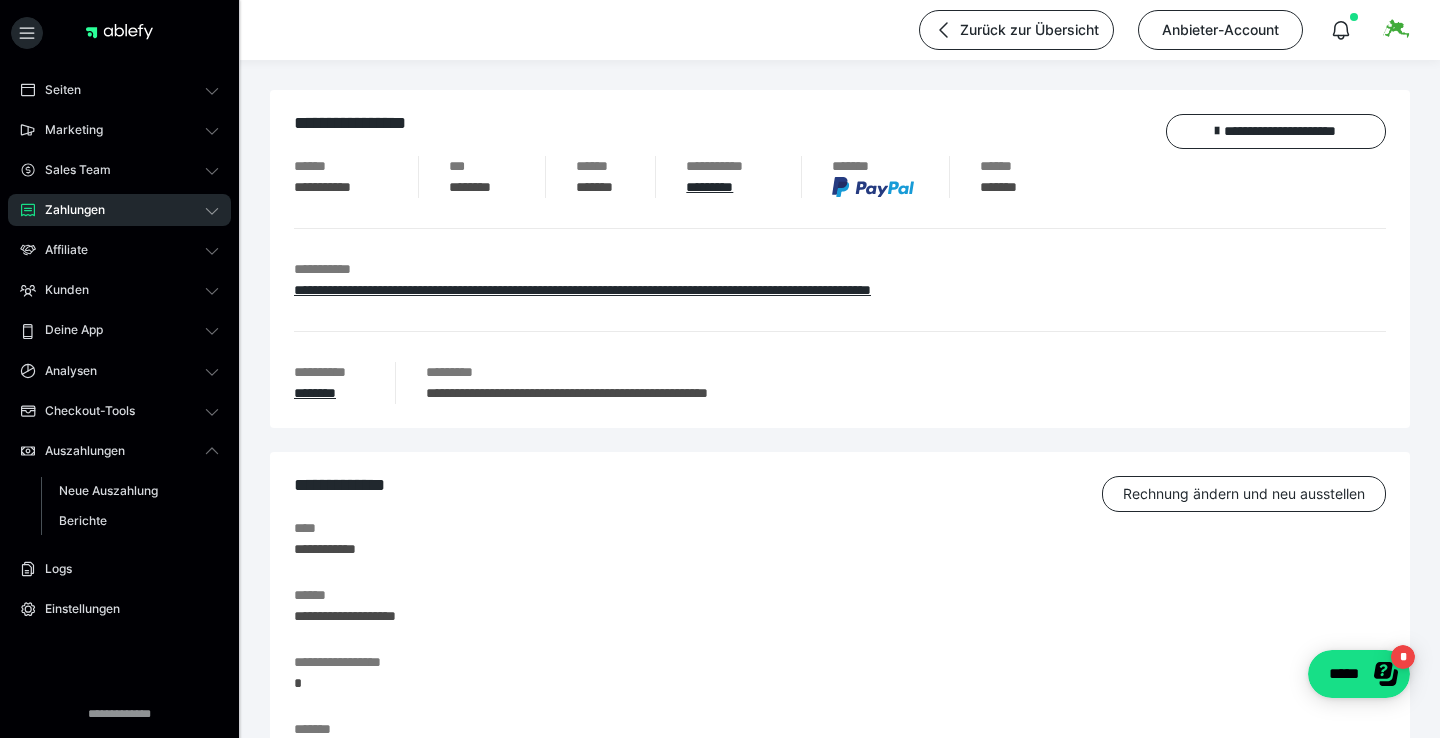 scroll, scrollTop: 79, scrollLeft: 0, axis: vertical 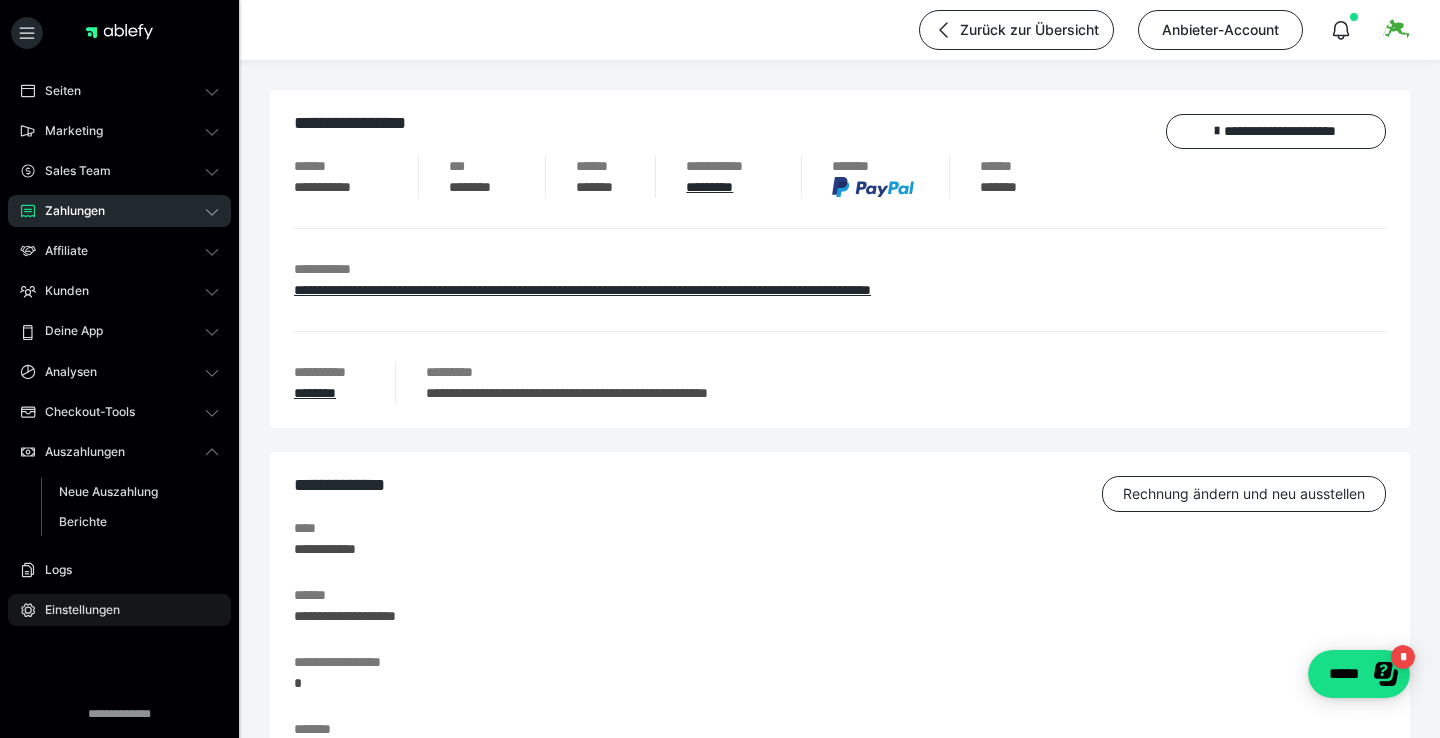 click on "Einstellungen" at bounding box center [75, 610] 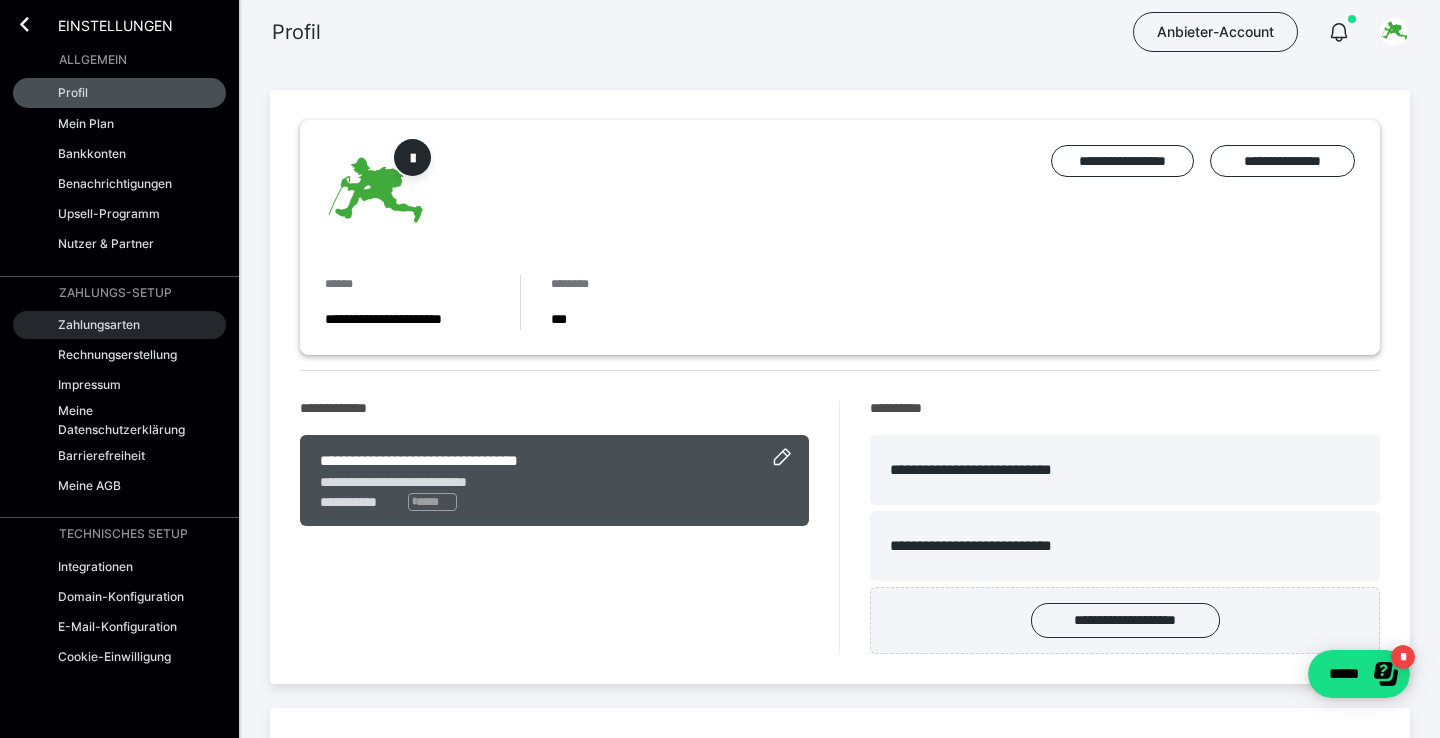 click on "Zahlungsarten" at bounding box center [99, 324] 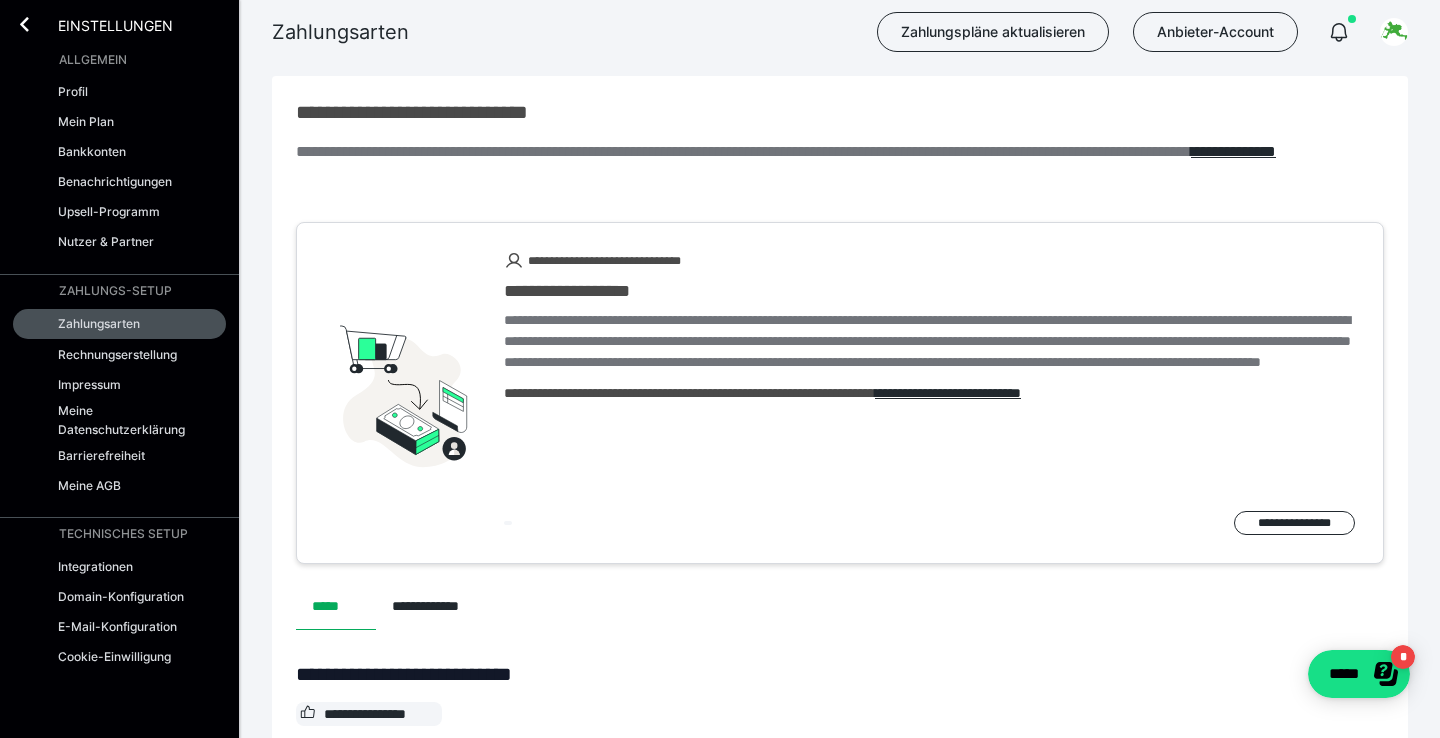 scroll, scrollTop: 0, scrollLeft: 0, axis: both 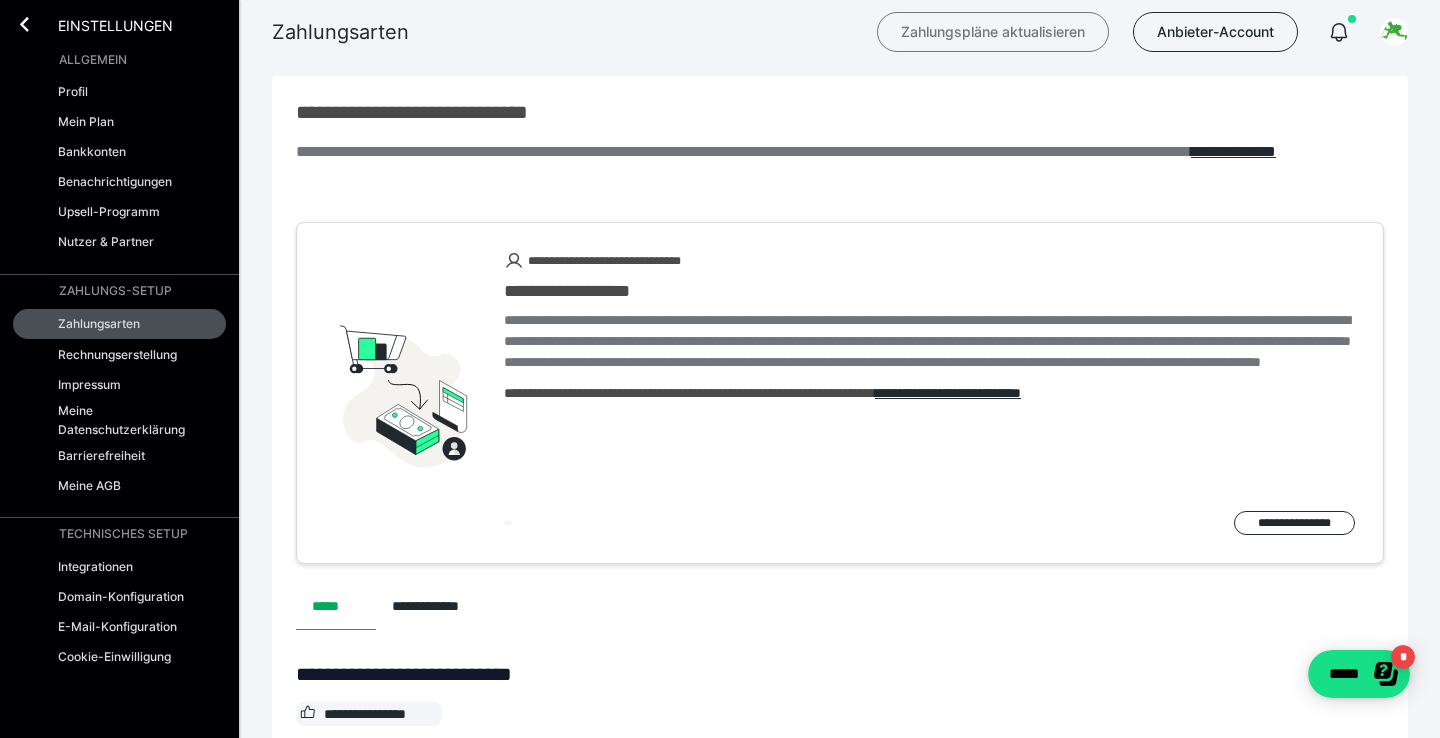 click on "Zahlungspläne aktualisieren" at bounding box center [993, 32] 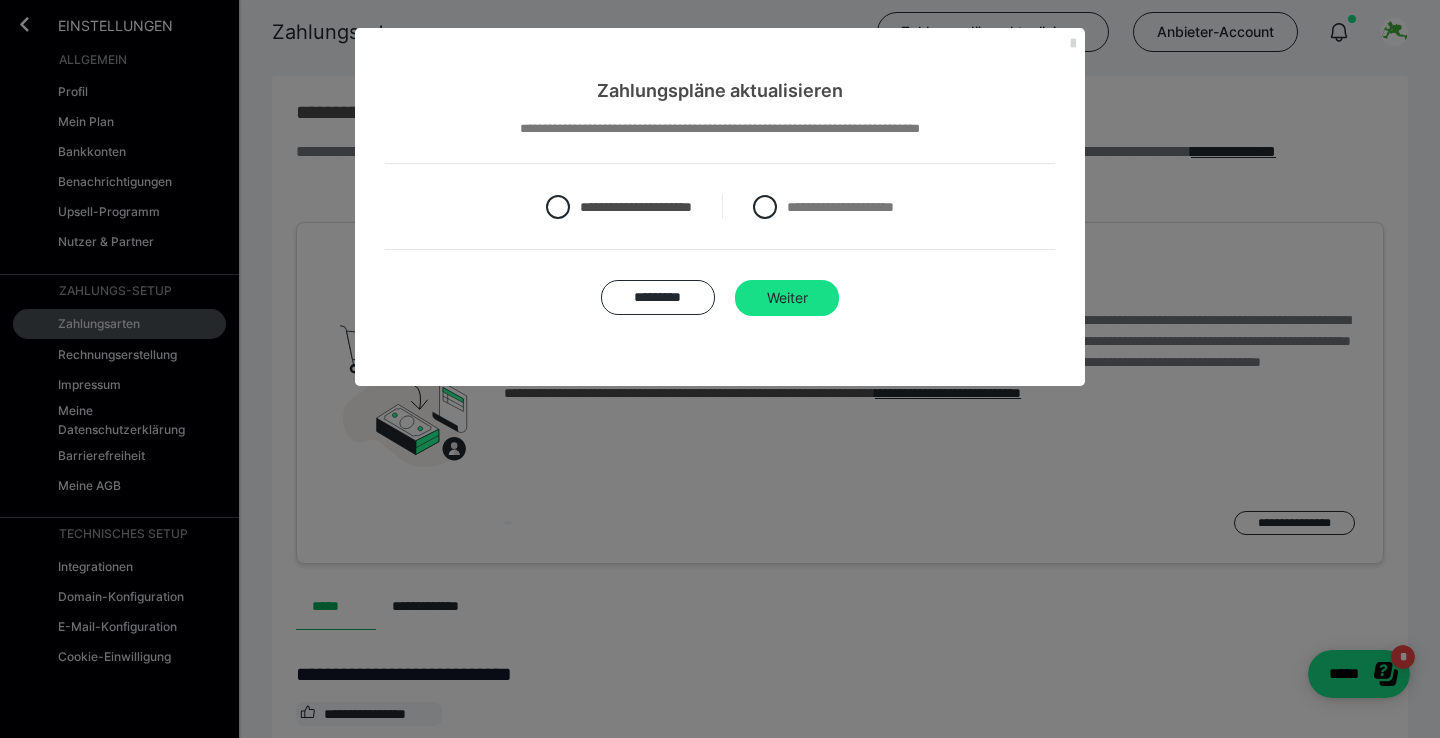 click at bounding box center [1073, 44] 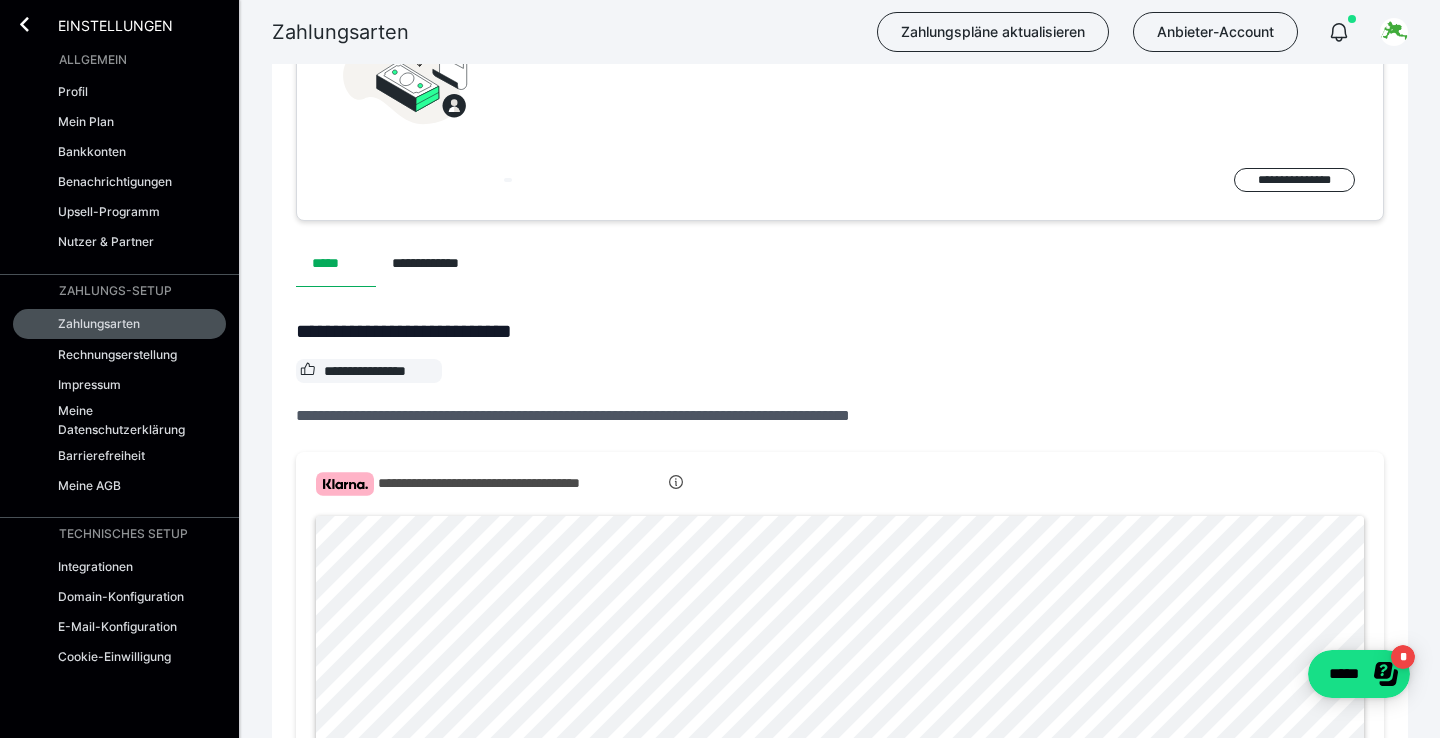 scroll, scrollTop: 345, scrollLeft: 0, axis: vertical 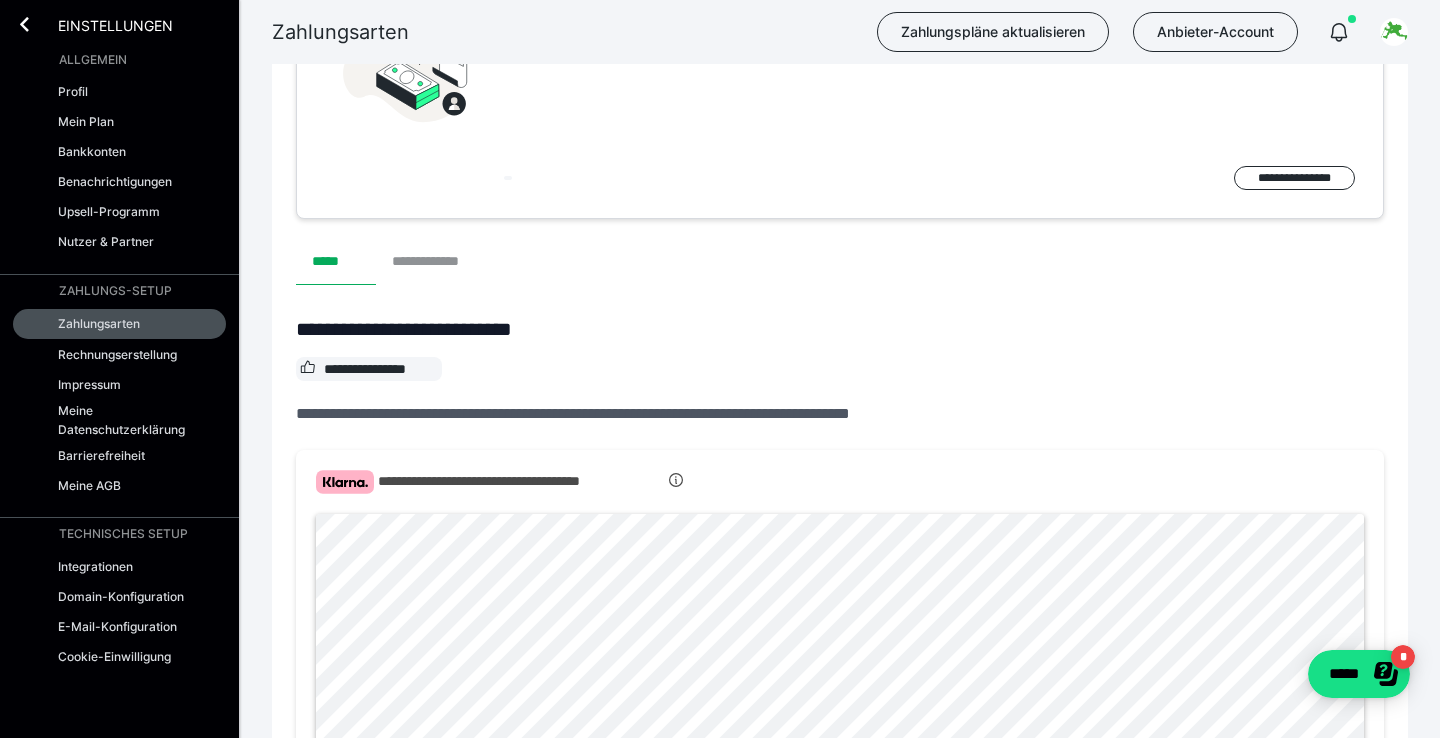 click on "**********" at bounding box center [437, 261] 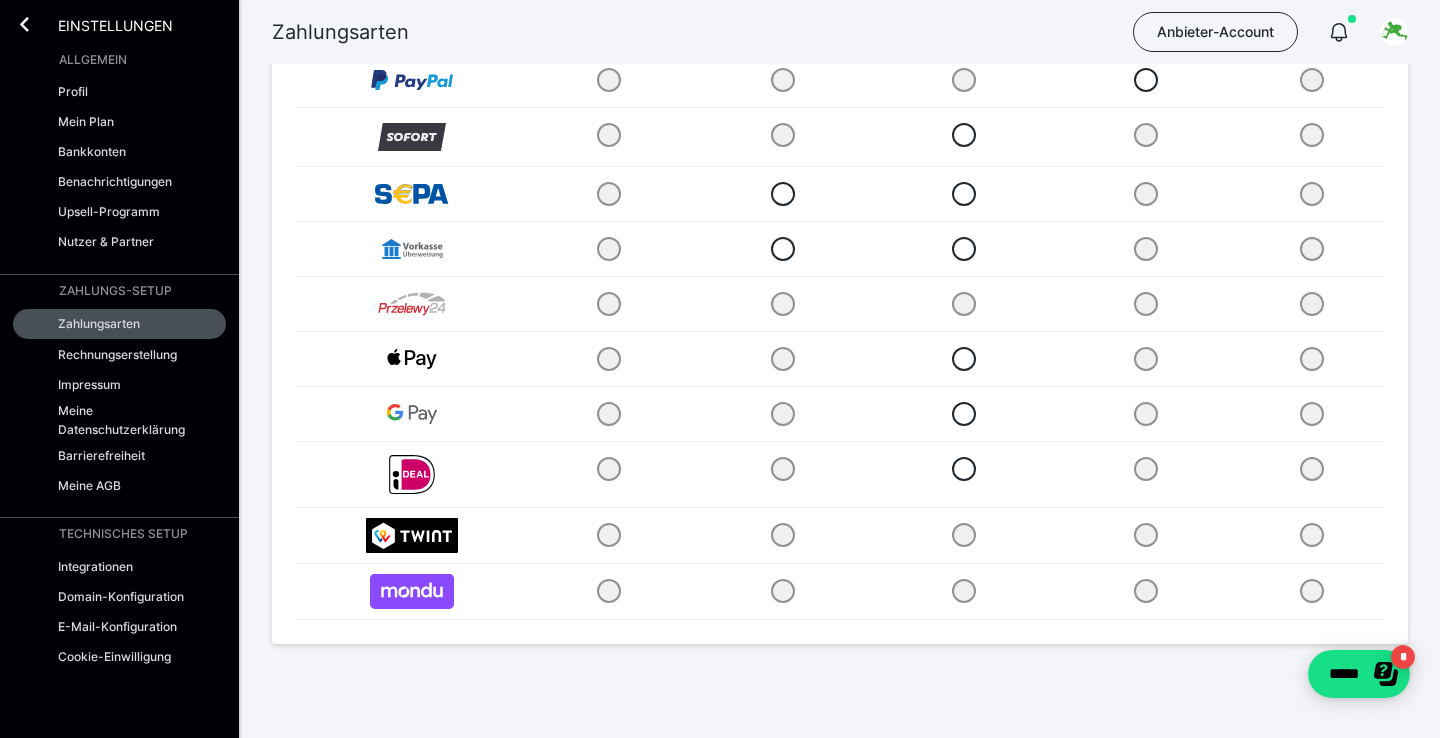 scroll, scrollTop: 312, scrollLeft: 0, axis: vertical 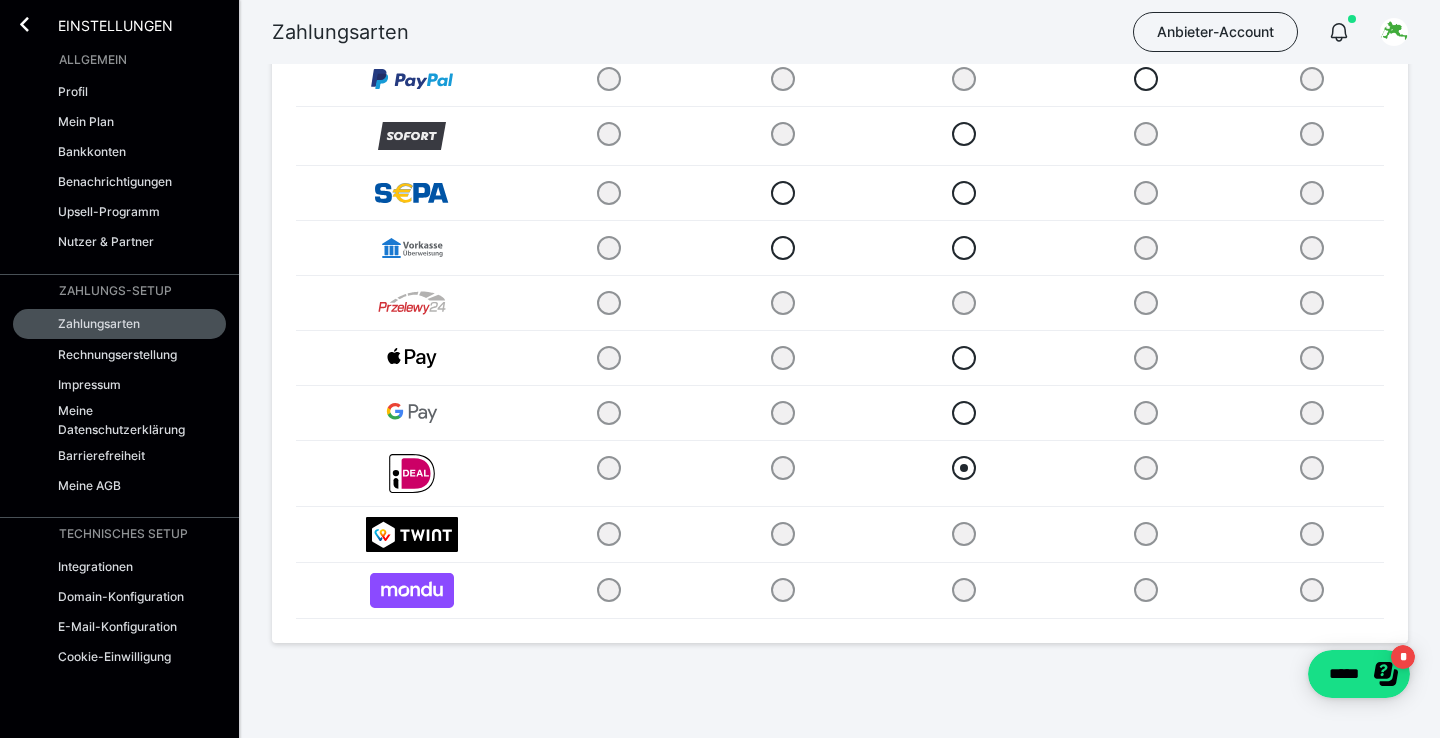 click at bounding box center (964, 468) 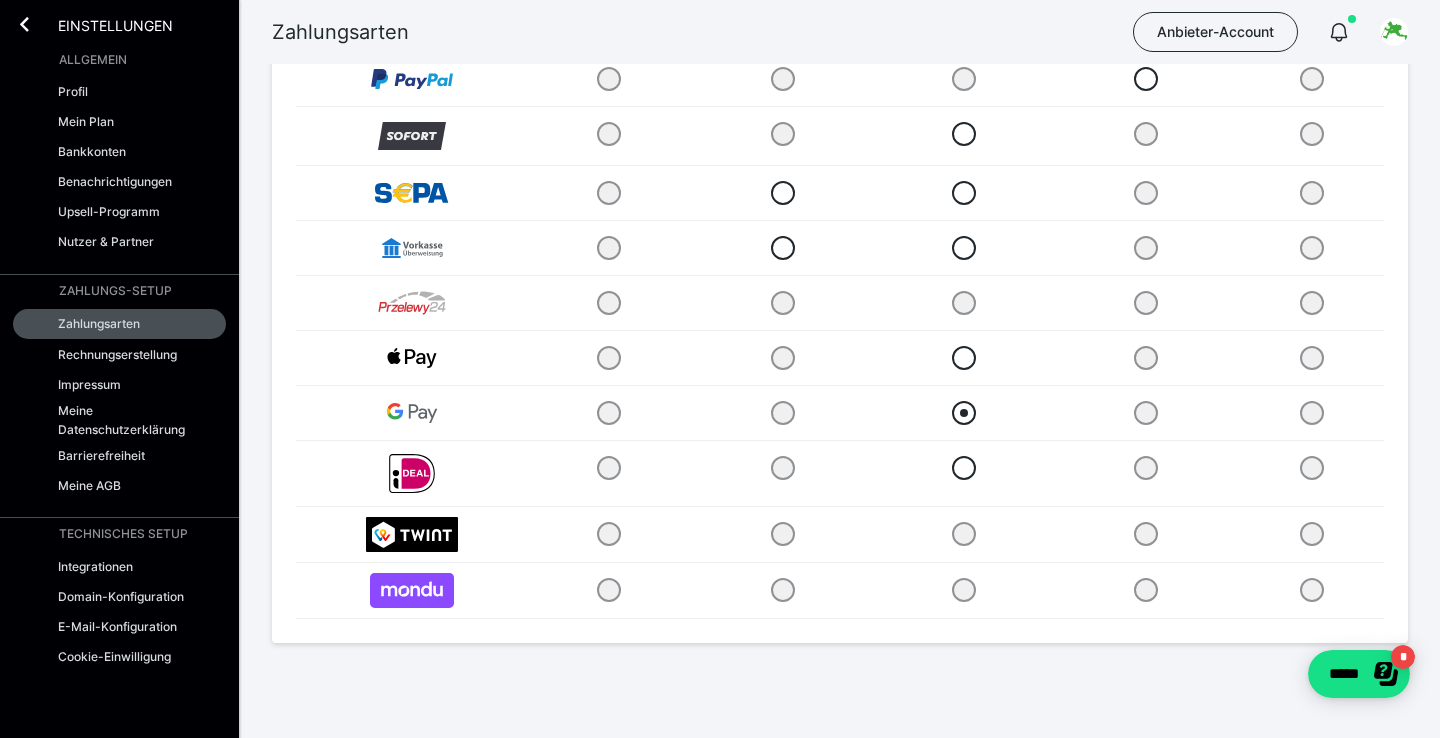 click at bounding box center (964, 413) 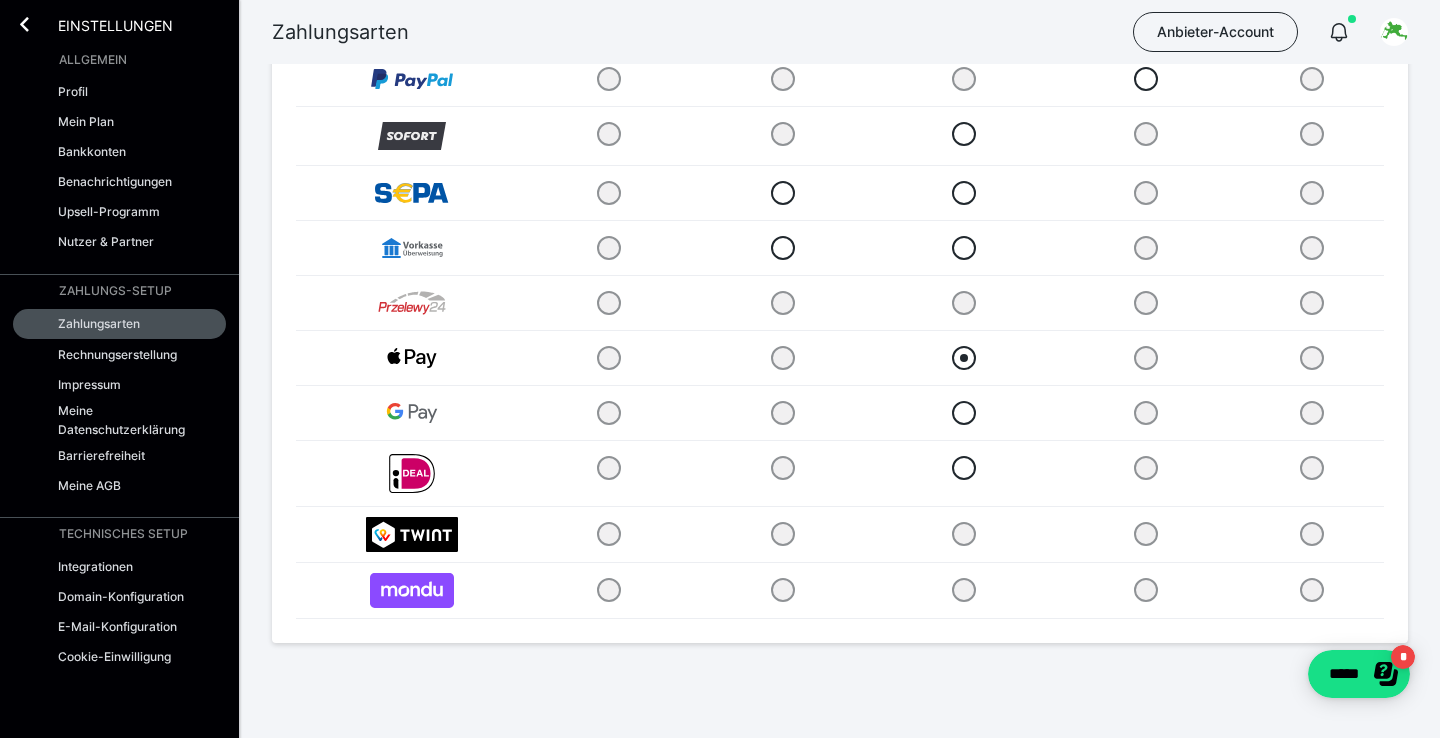 click at bounding box center [964, 358] 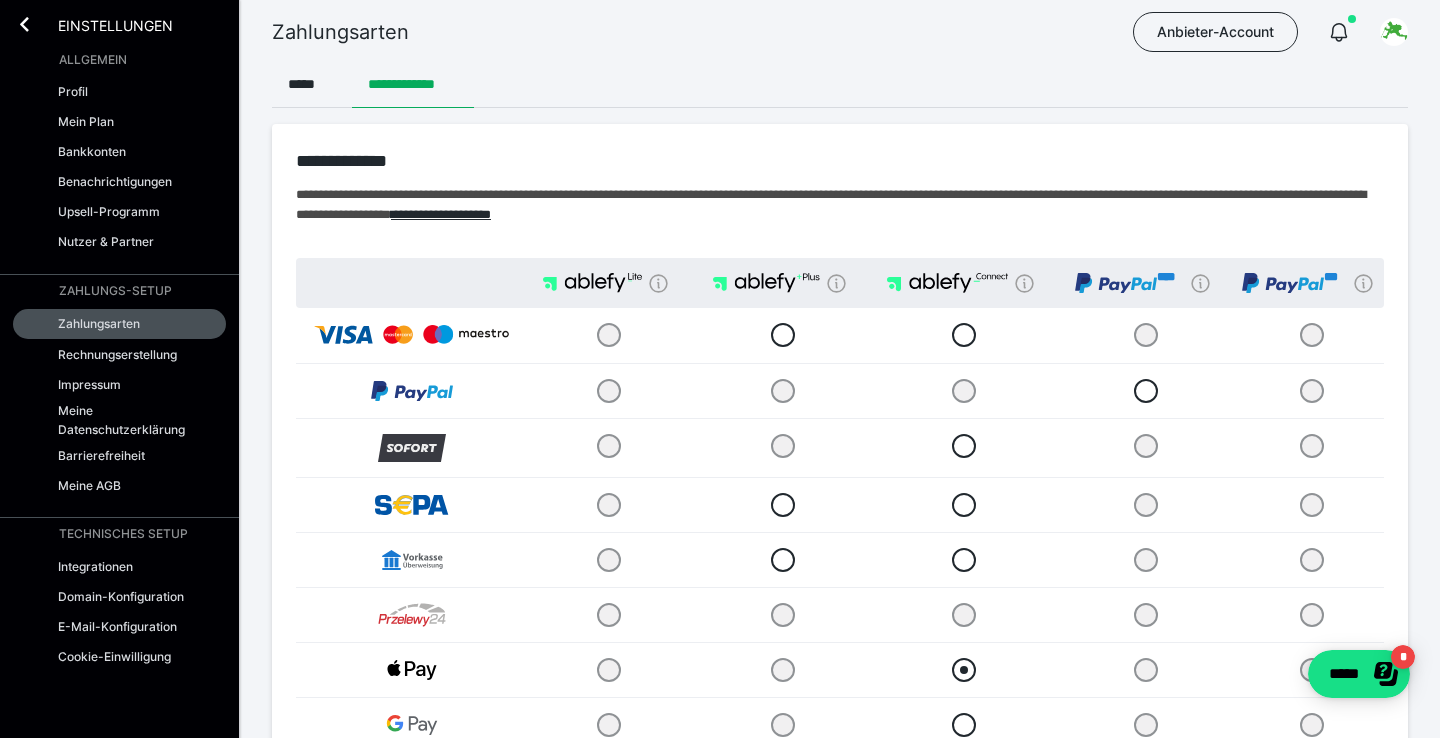 scroll, scrollTop: 0, scrollLeft: 0, axis: both 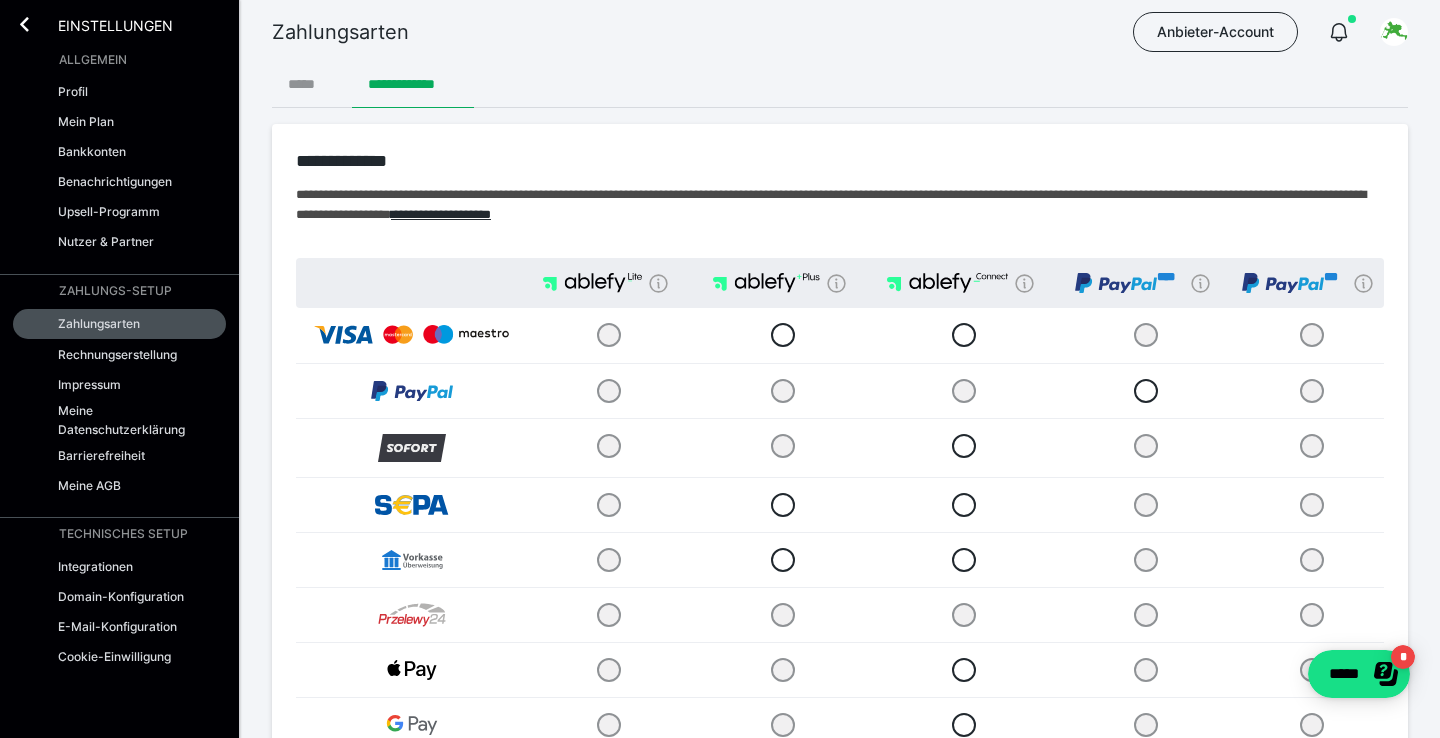 click on "*****" at bounding box center (312, 84) 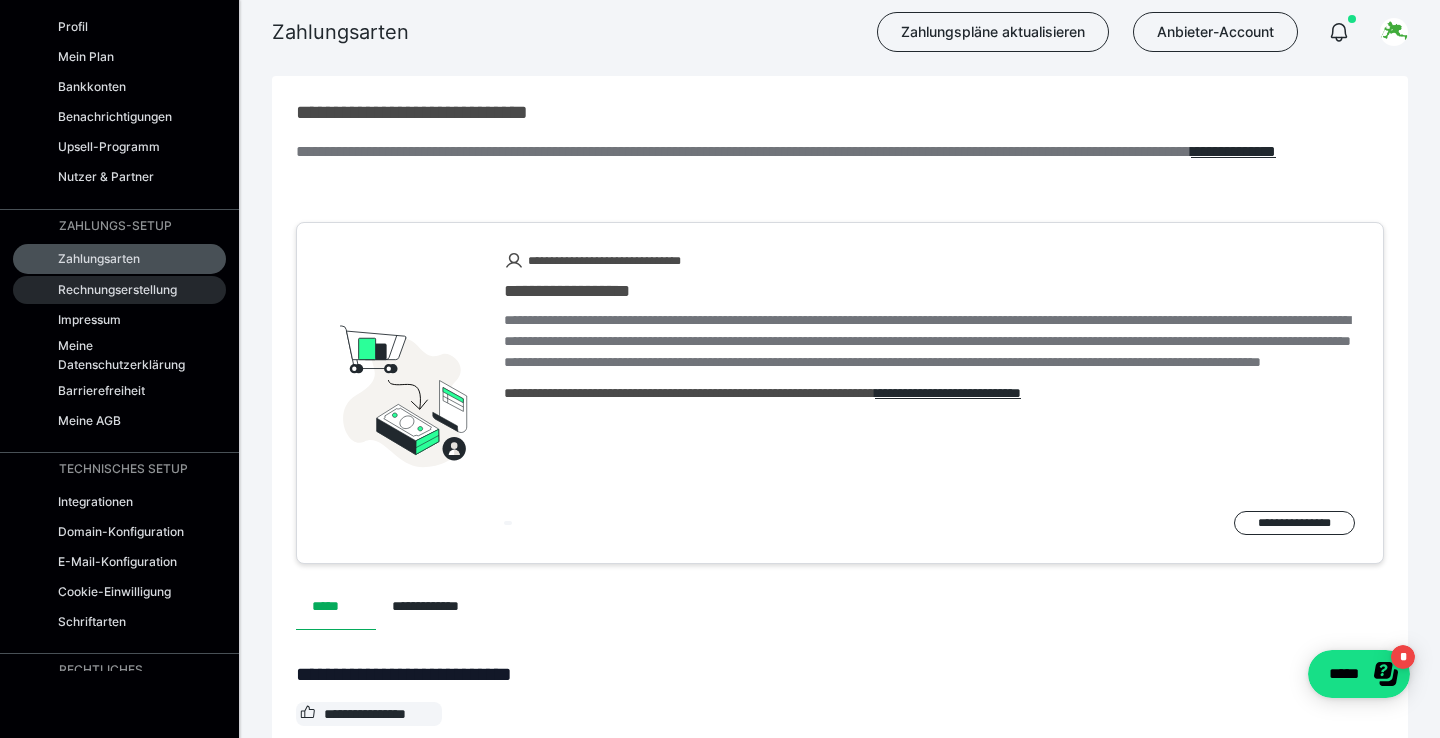 scroll, scrollTop: 0, scrollLeft: 0, axis: both 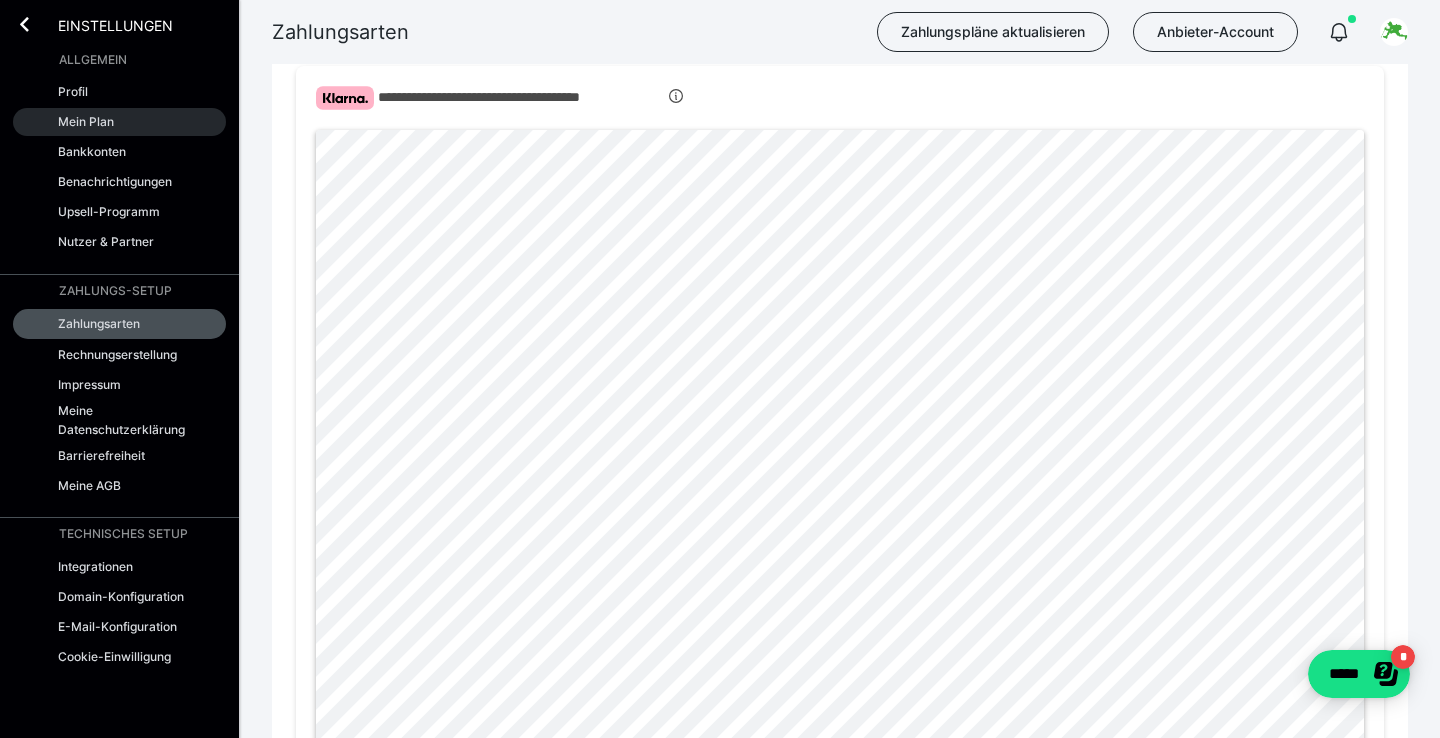 click on "Mein Plan" at bounding box center (86, 121) 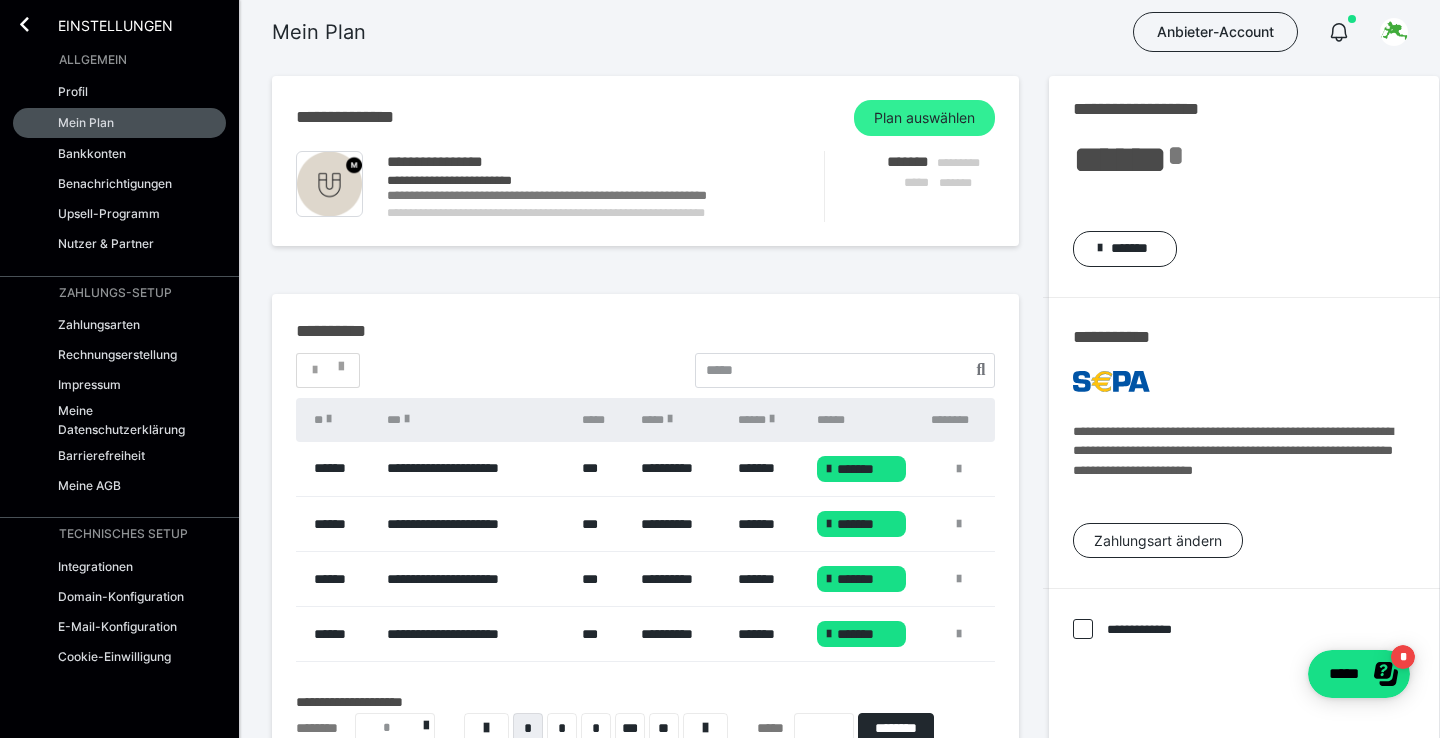 click on "Plan auswählen" at bounding box center (924, 118) 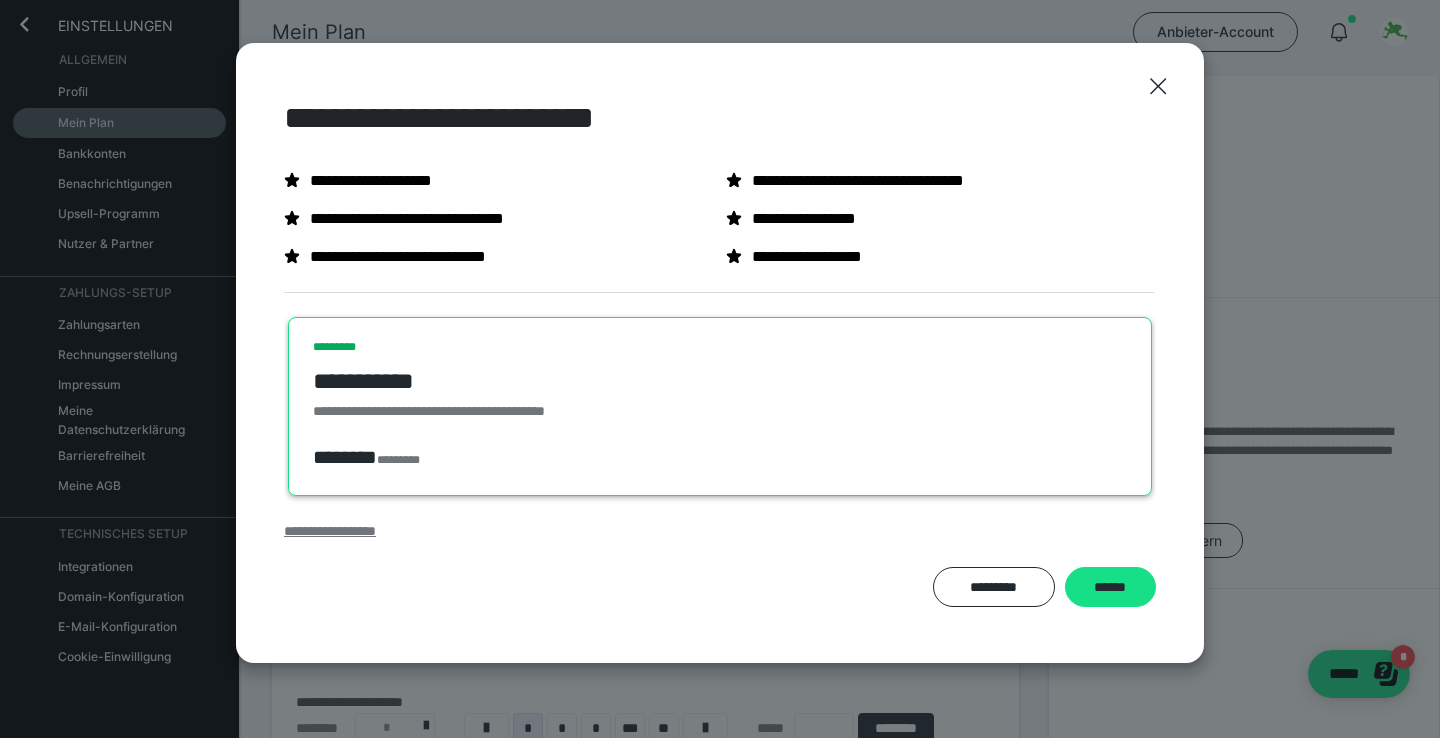 click on "**********" at bounding box center [330, 531] 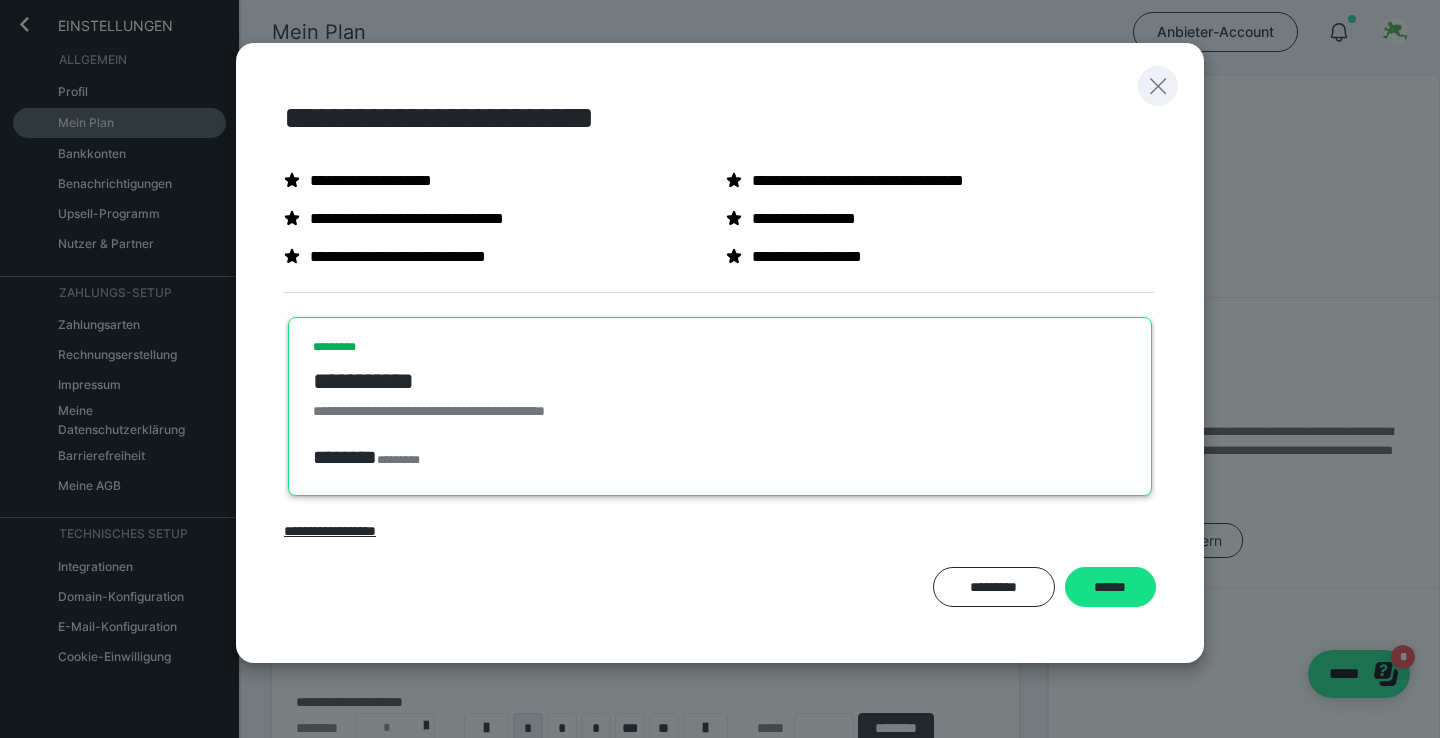 click 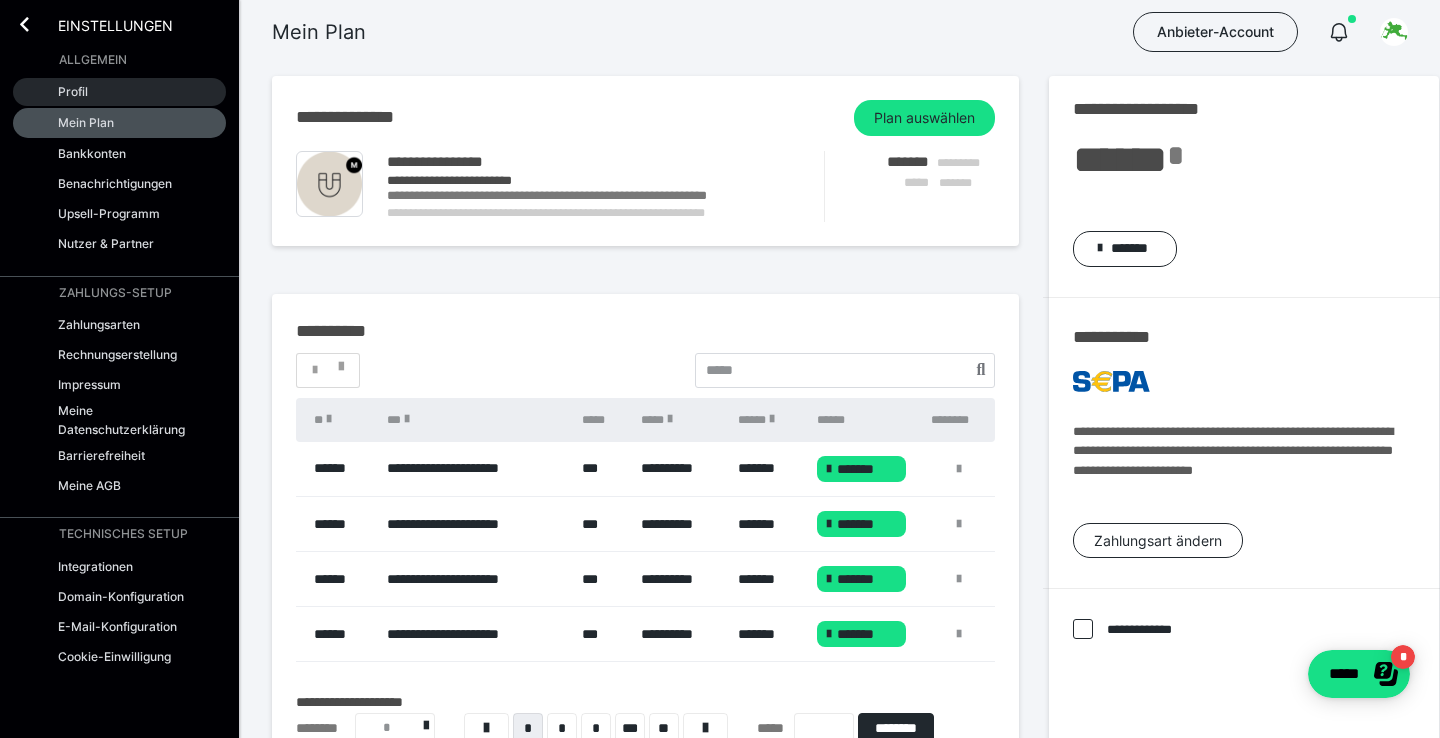 click on "Profil" at bounding box center (73, 91) 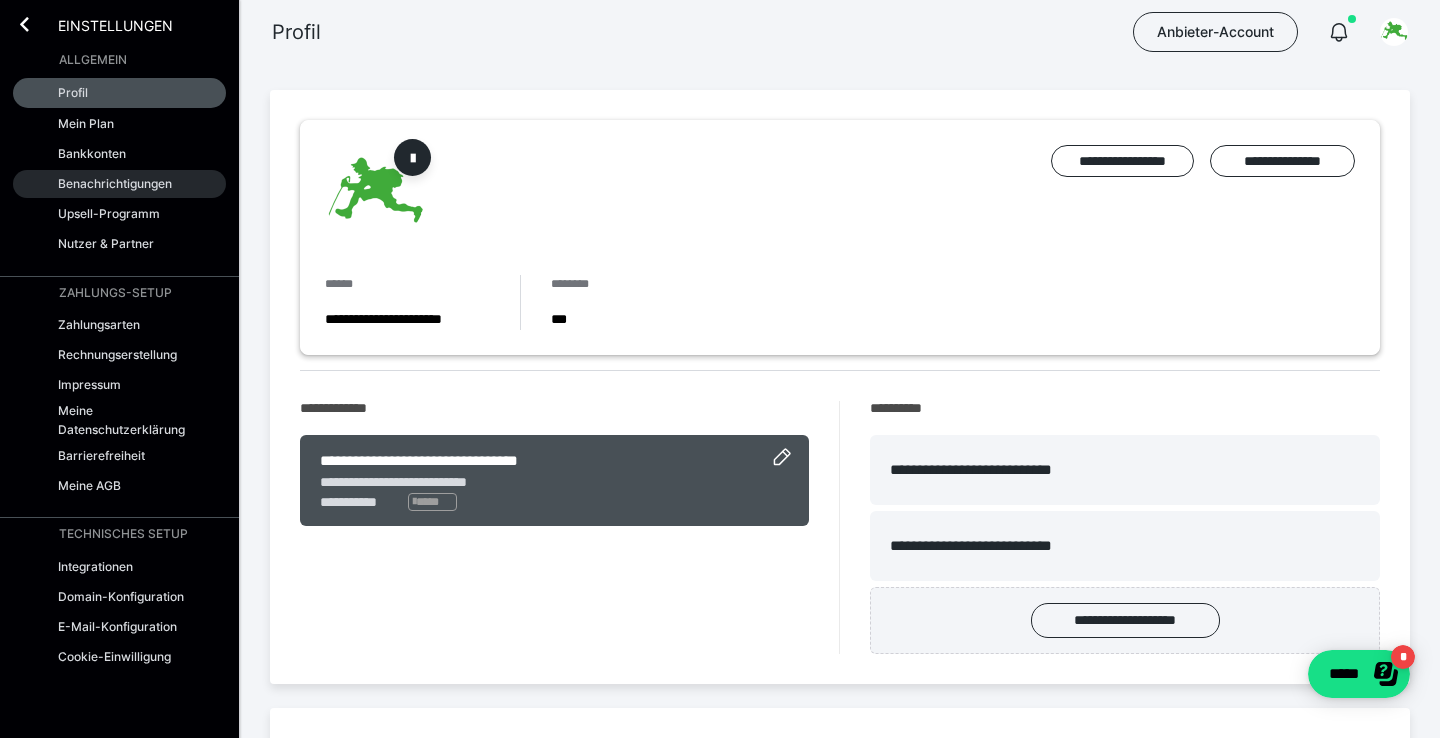 scroll, scrollTop: 0, scrollLeft: 0, axis: both 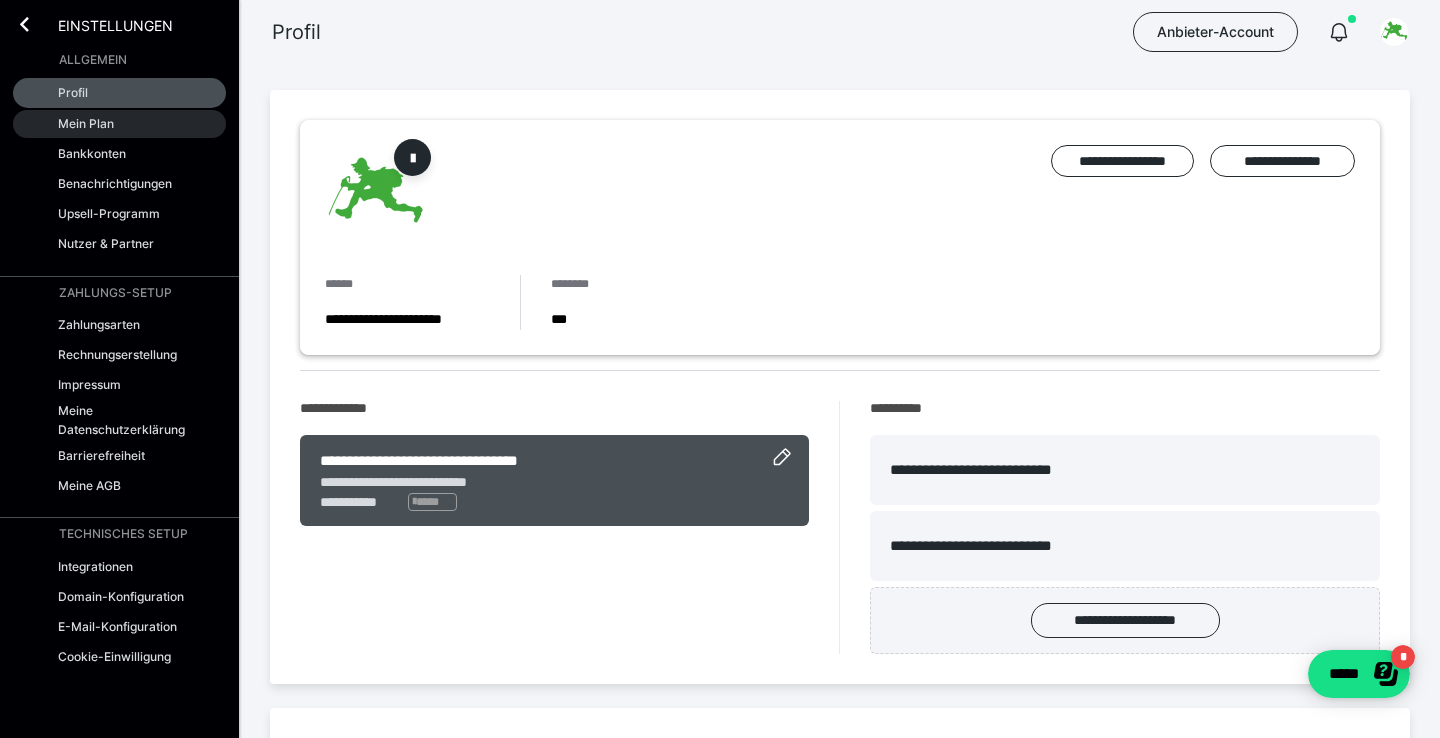 click on "Mein Plan" at bounding box center [86, 123] 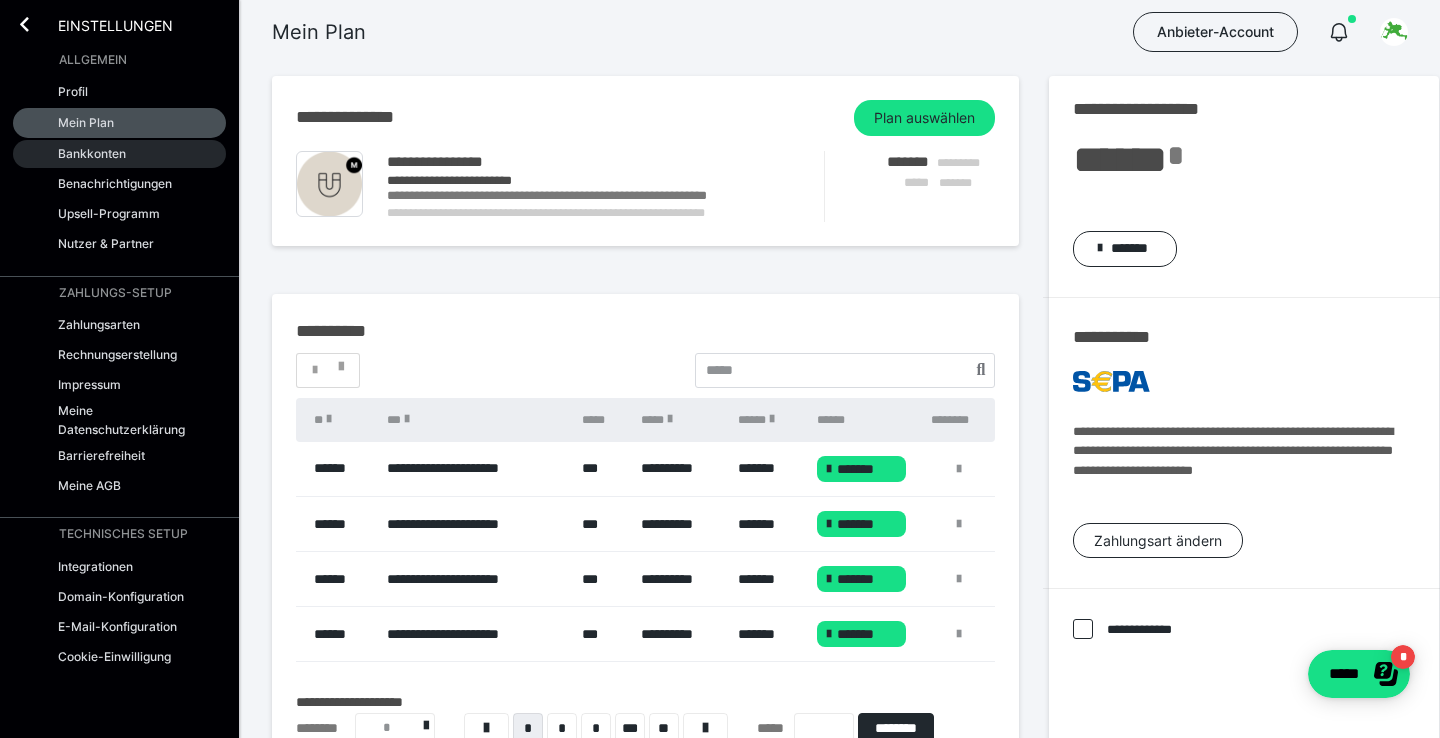 click on "Bankkonten" at bounding box center (92, 153) 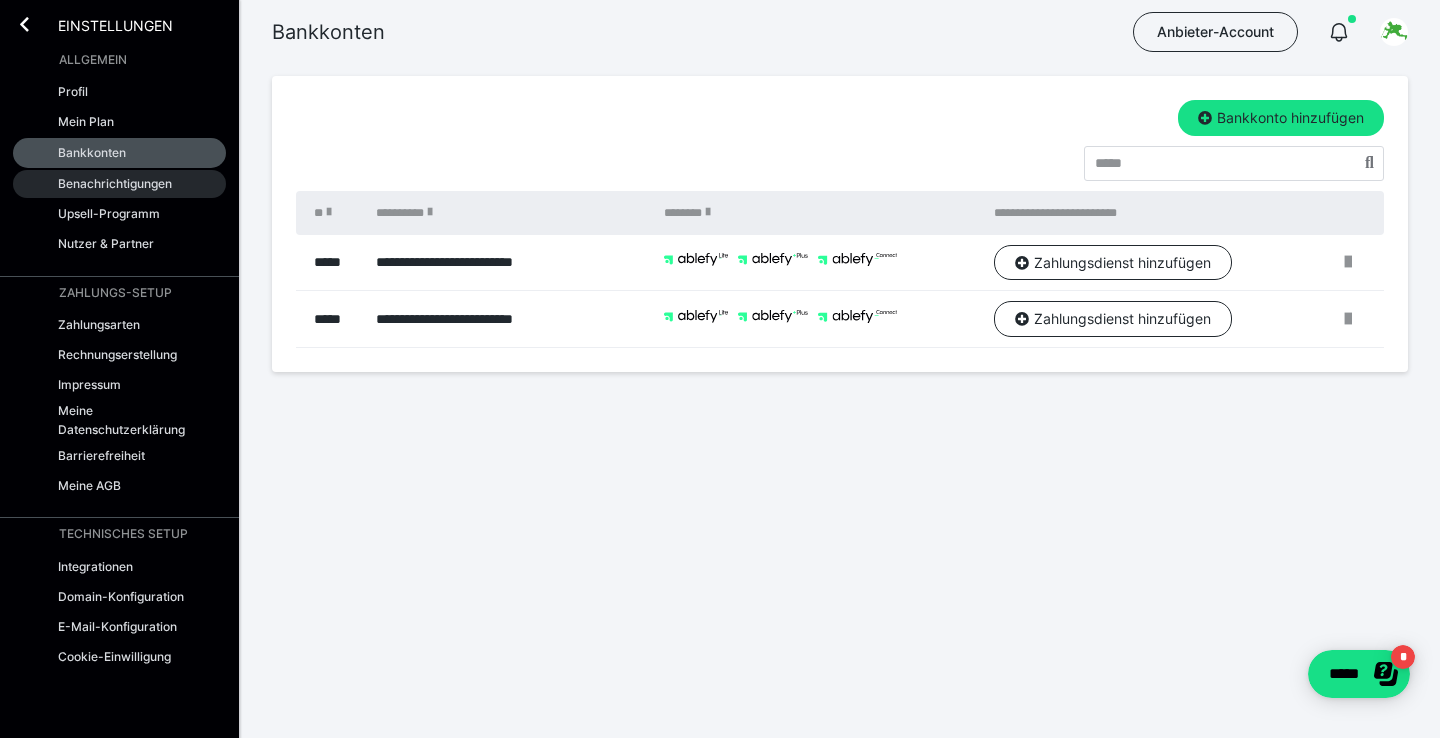 click on "Benachrichtigungen" at bounding box center (115, 183) 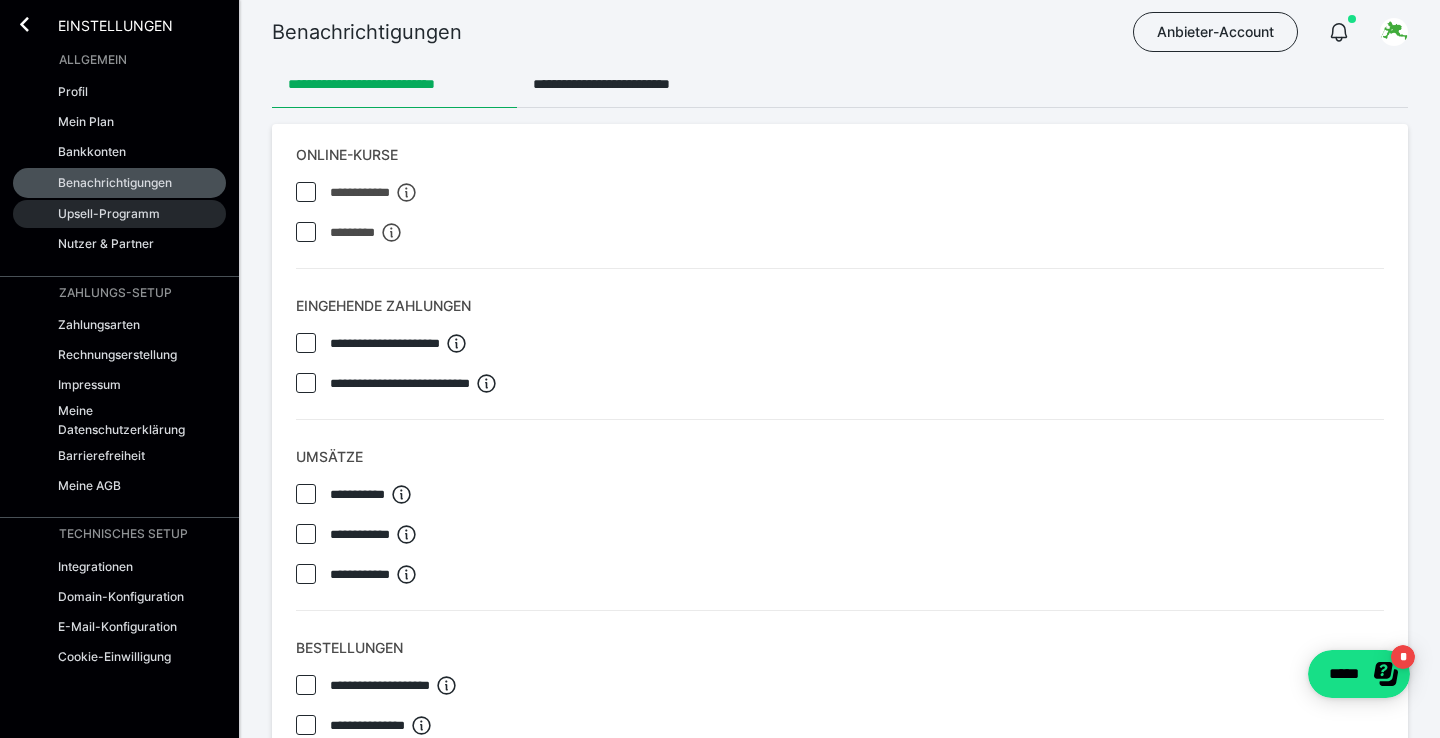 click on "Upsell-Programm" at bounding box center (109, 213) 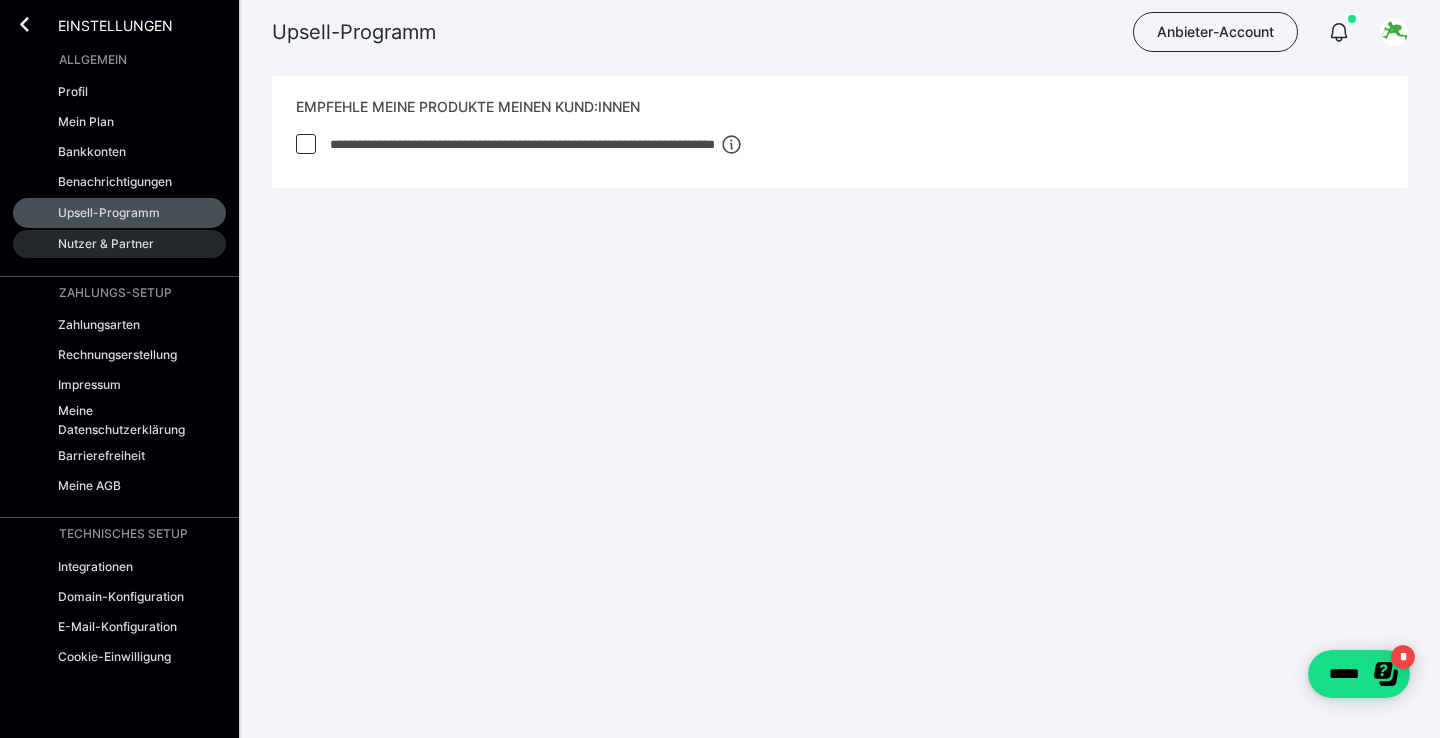 click on "Nutzer & Partner" at bounding box center (106, 243) 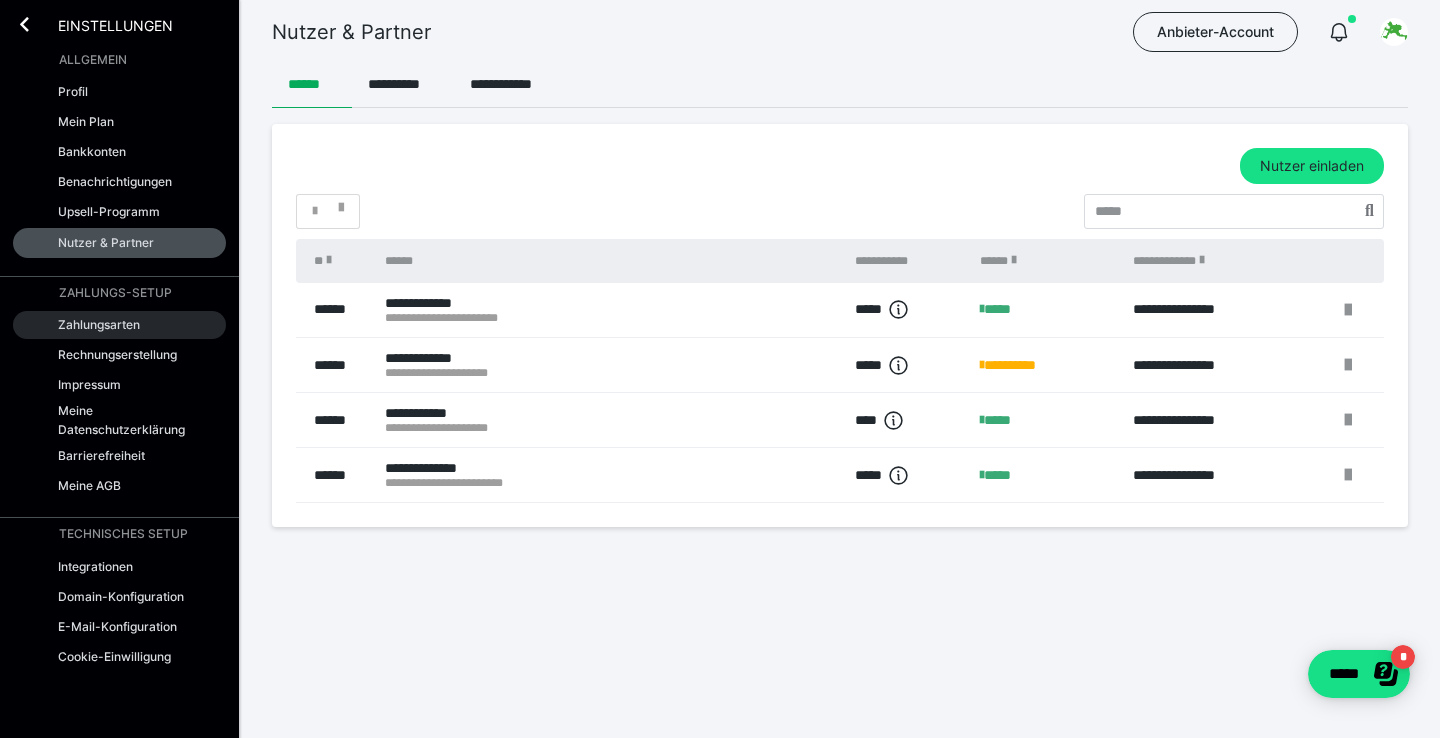 click on "Zahlungsarten" at bounding box center [99, 324] 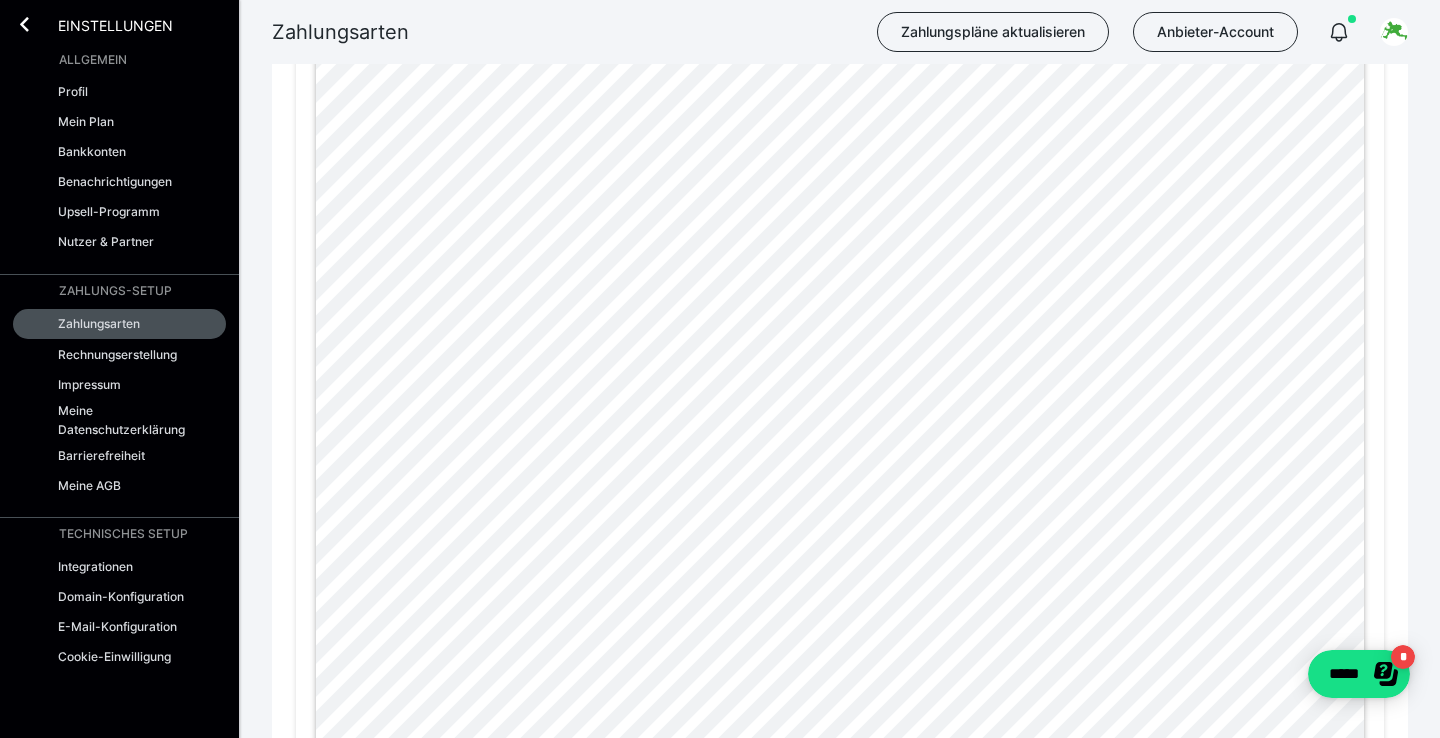 scroll, scrollTop: 942, scrollLeft: 0, axis: vertical 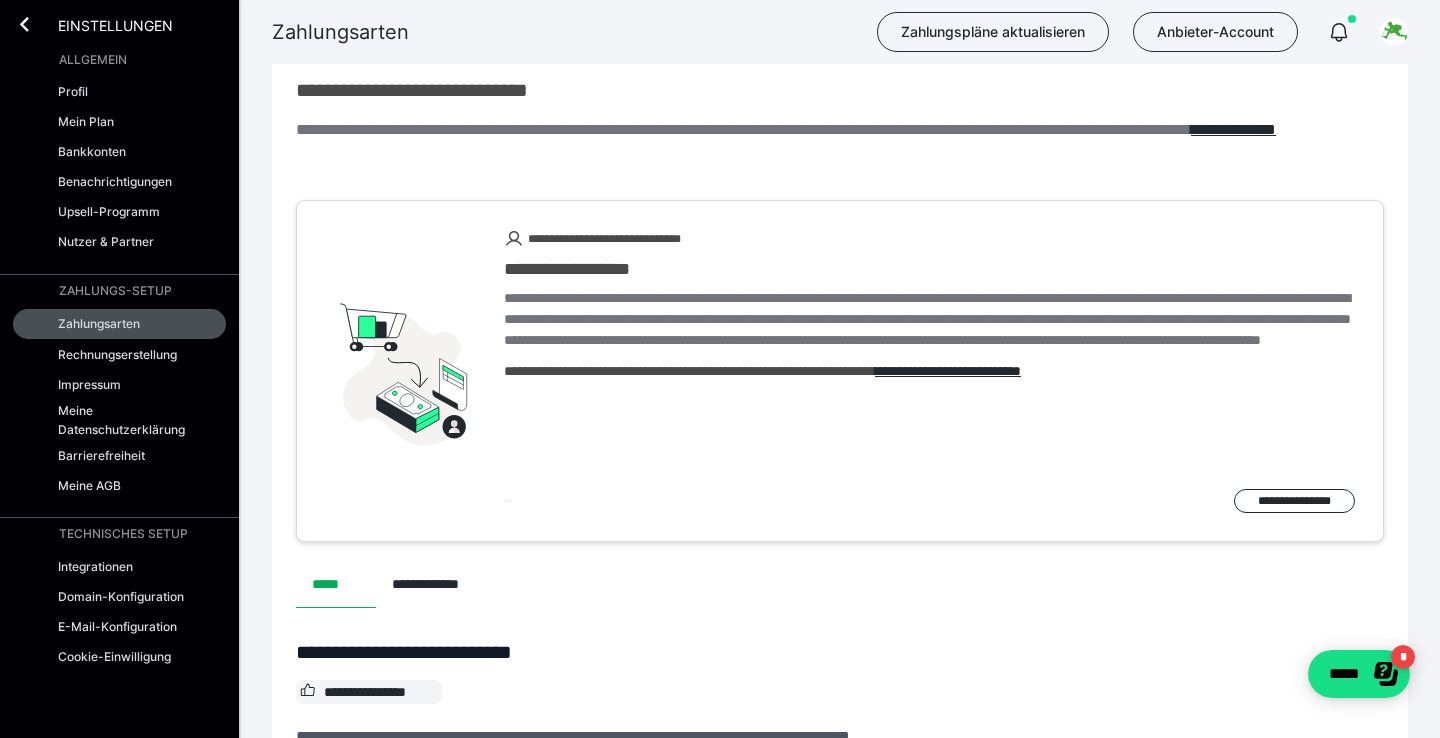 click on "Einstellungen" at bounding box center (101, 24) 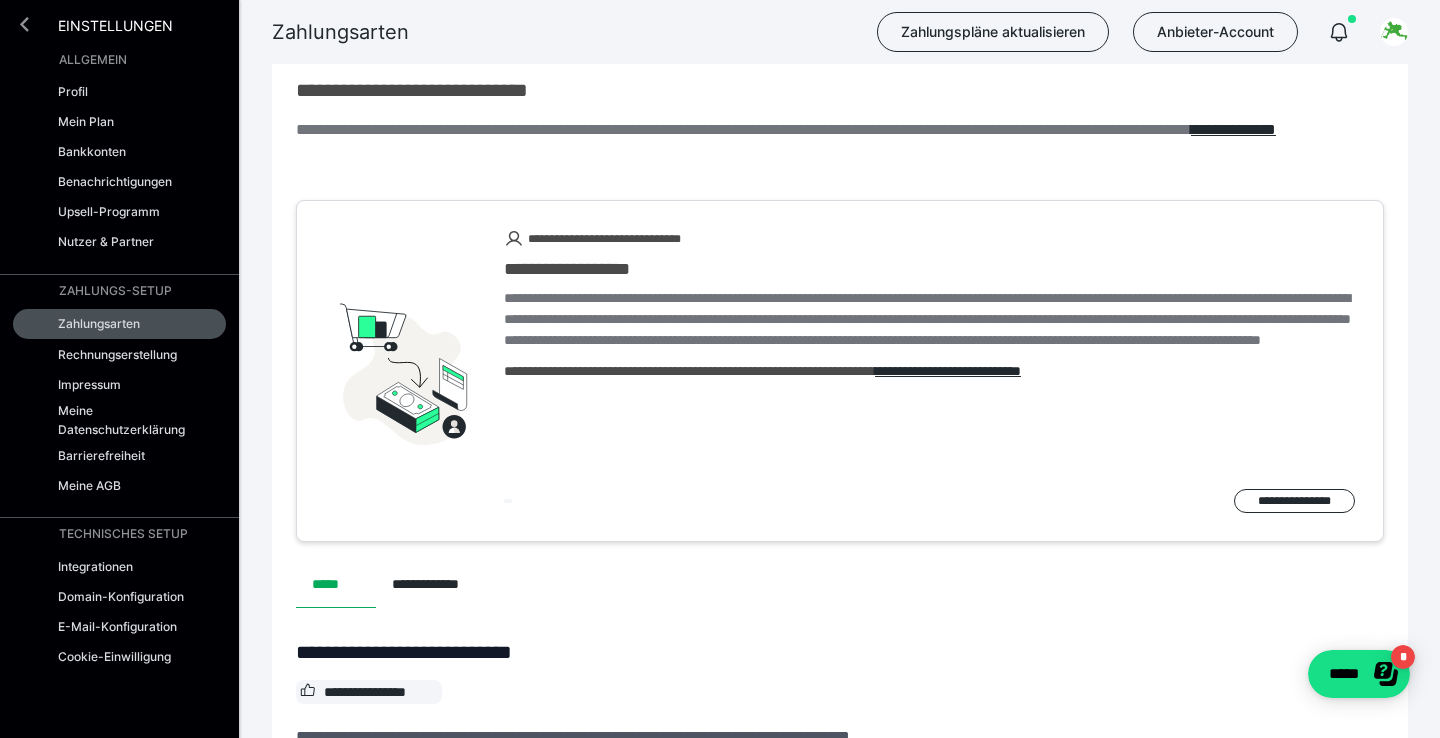 click at bounding box center [24, 24] 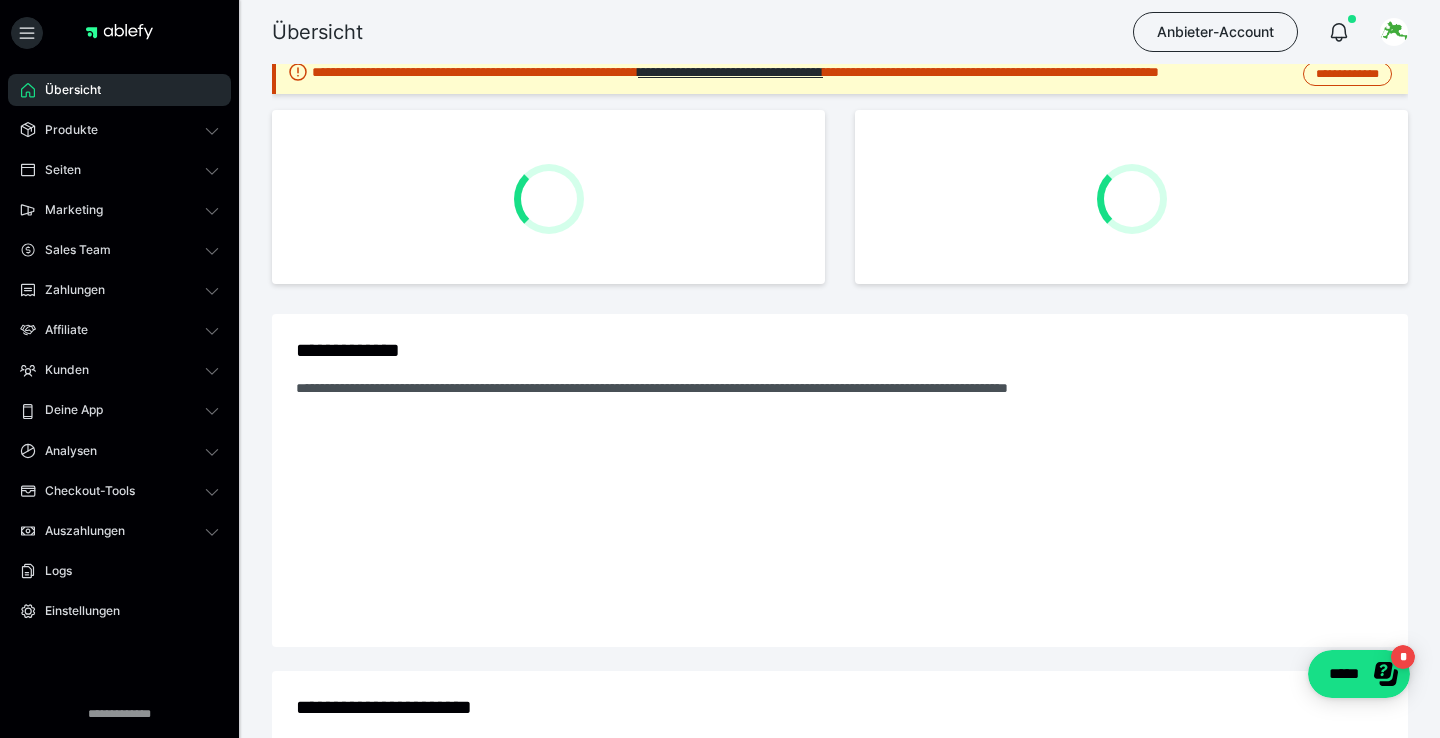 scroll, scrollTop: 0, scrollLeft: 0, axis: both 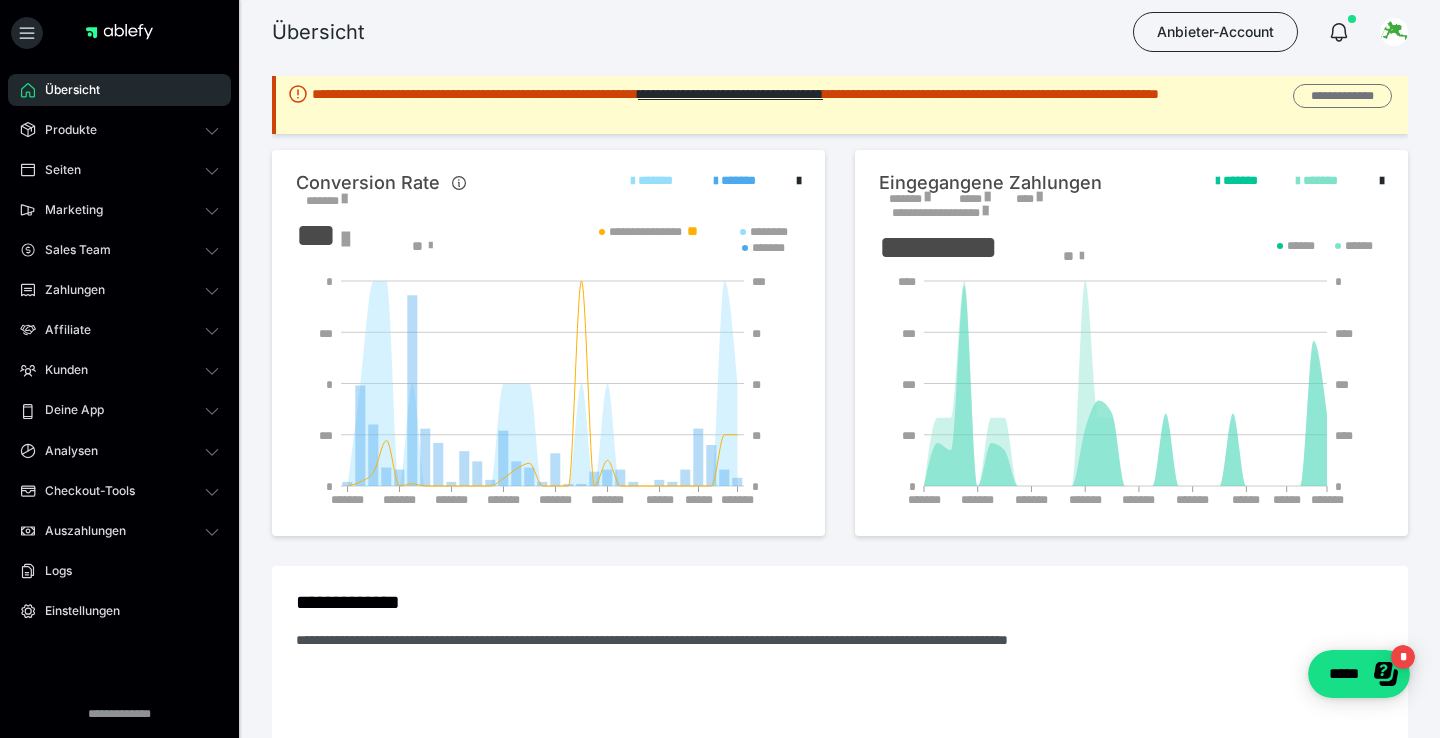 click on "**********" at bounding box center [1342, 96] 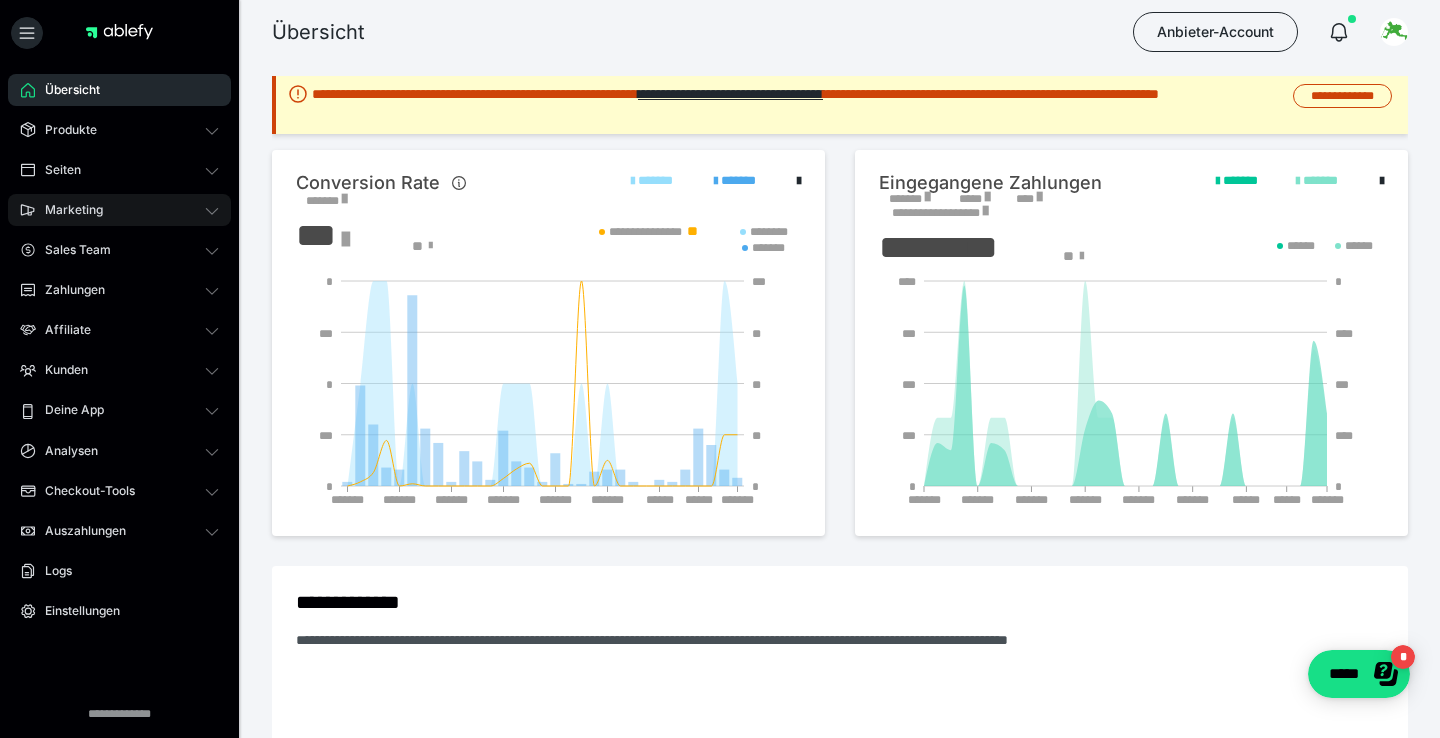 click on "Marketing" at bounding box center [67, 210] 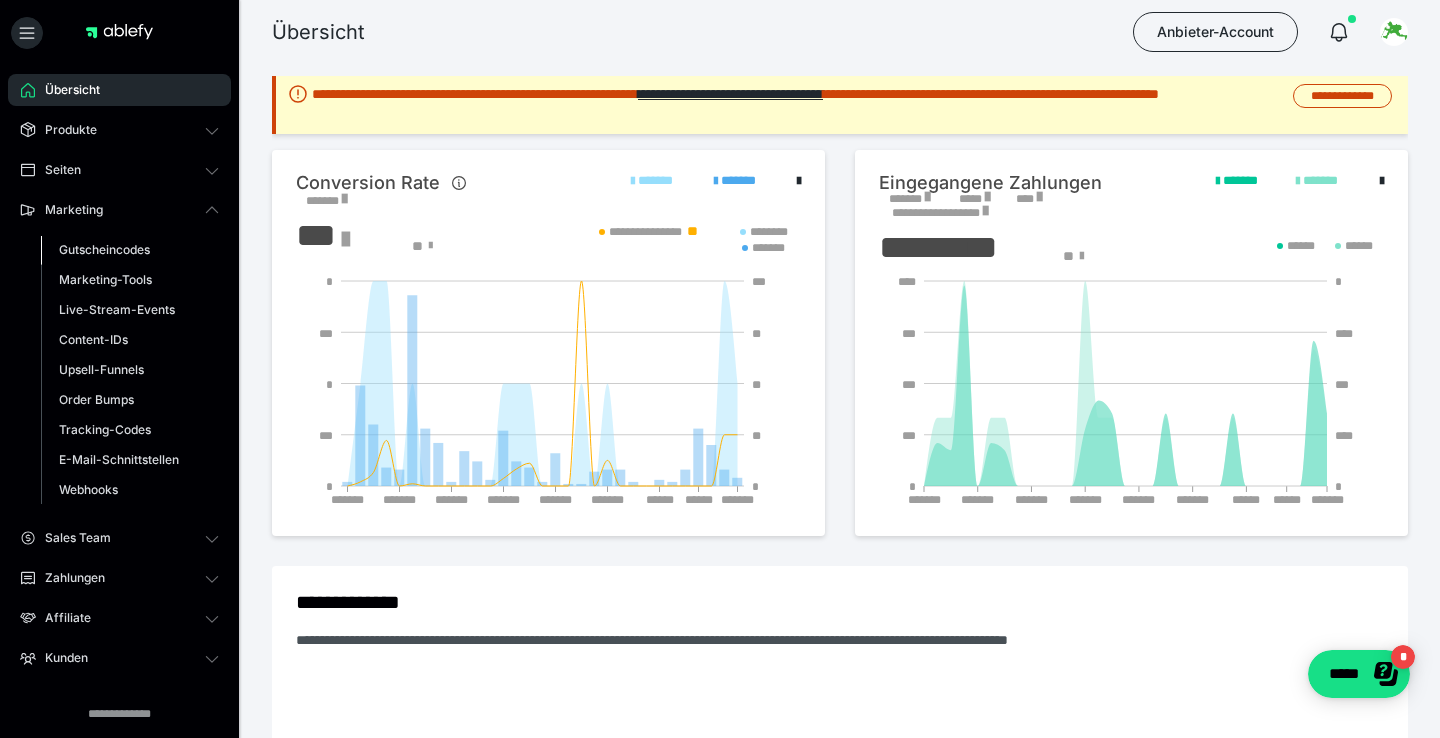 click on "Gutscheincodes" at bounding box center [104, 249] 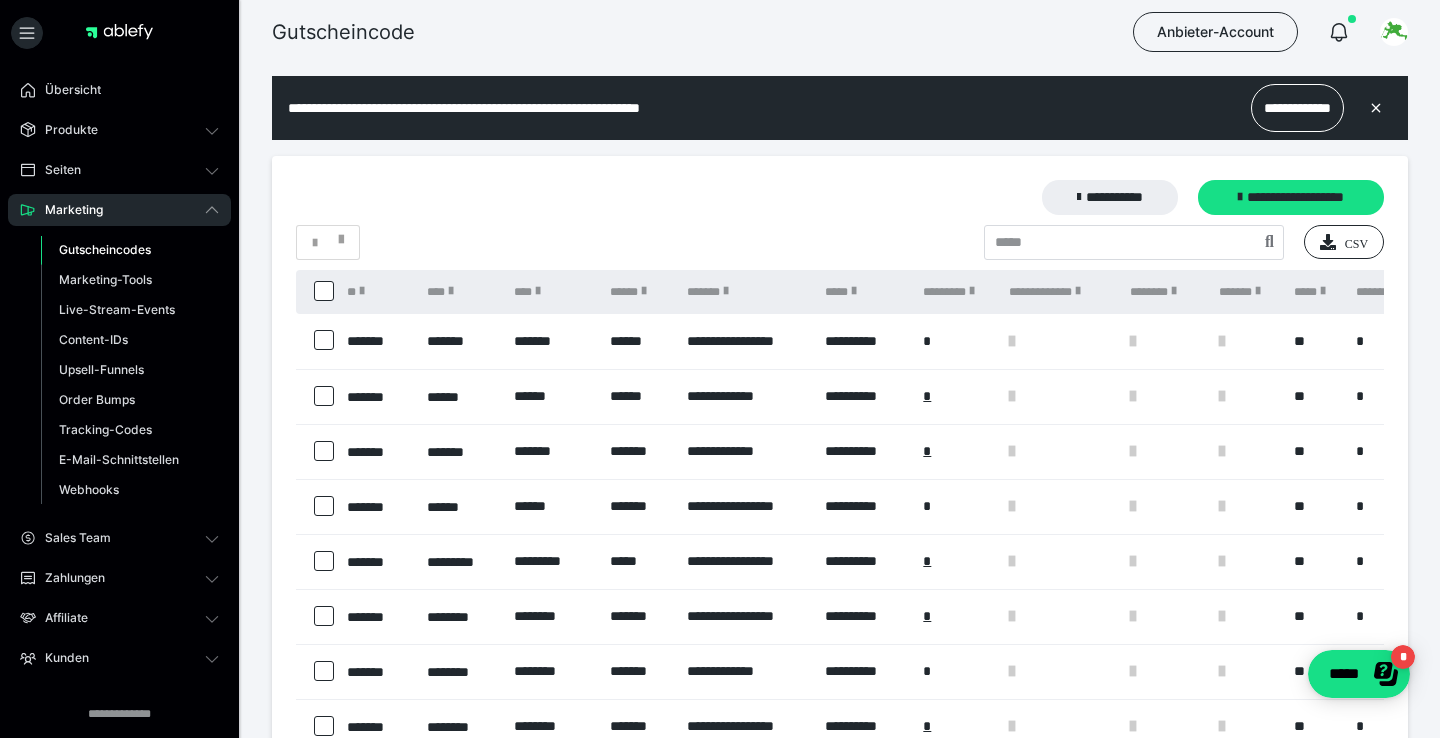 scroll, scrollTop: 0, scrollLeft: 0, axis: both 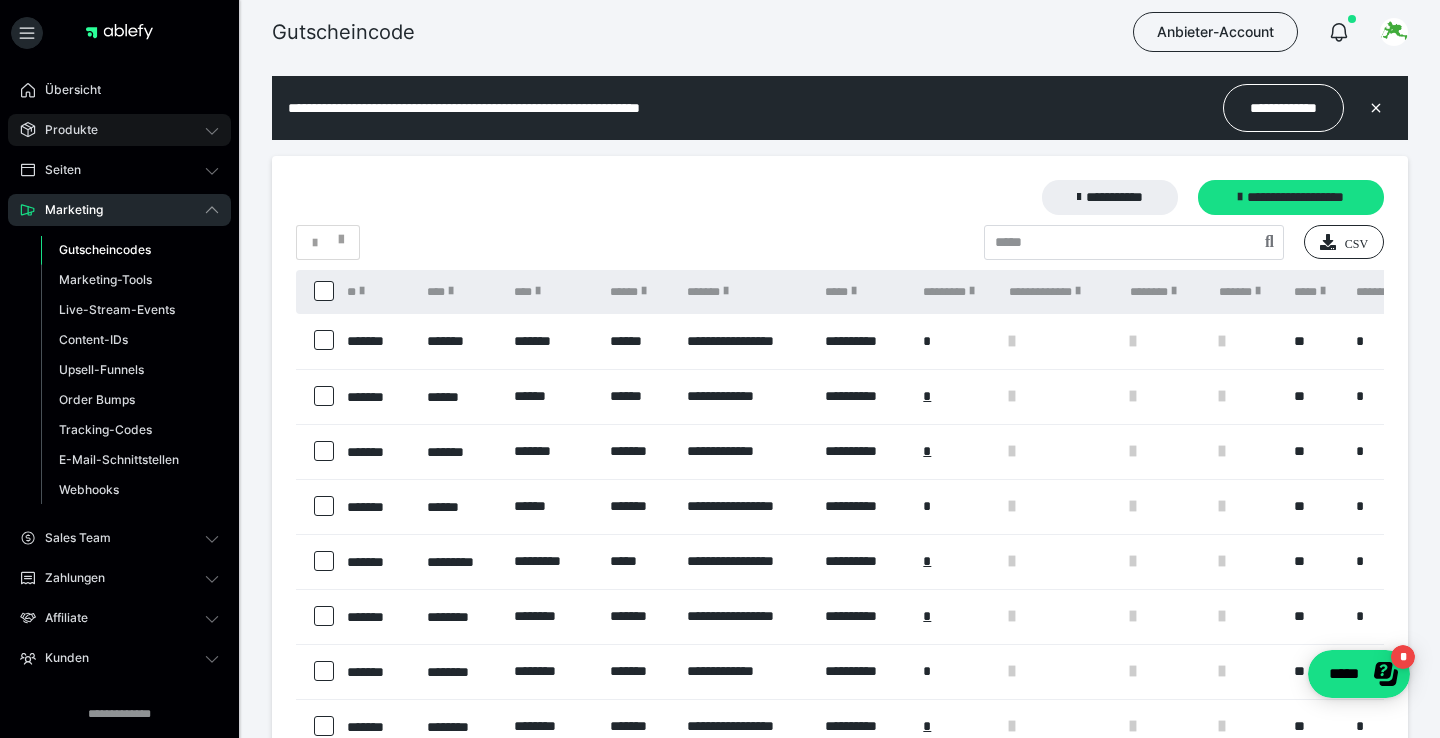 click on "Produkte" at bounding box center (64, 130) 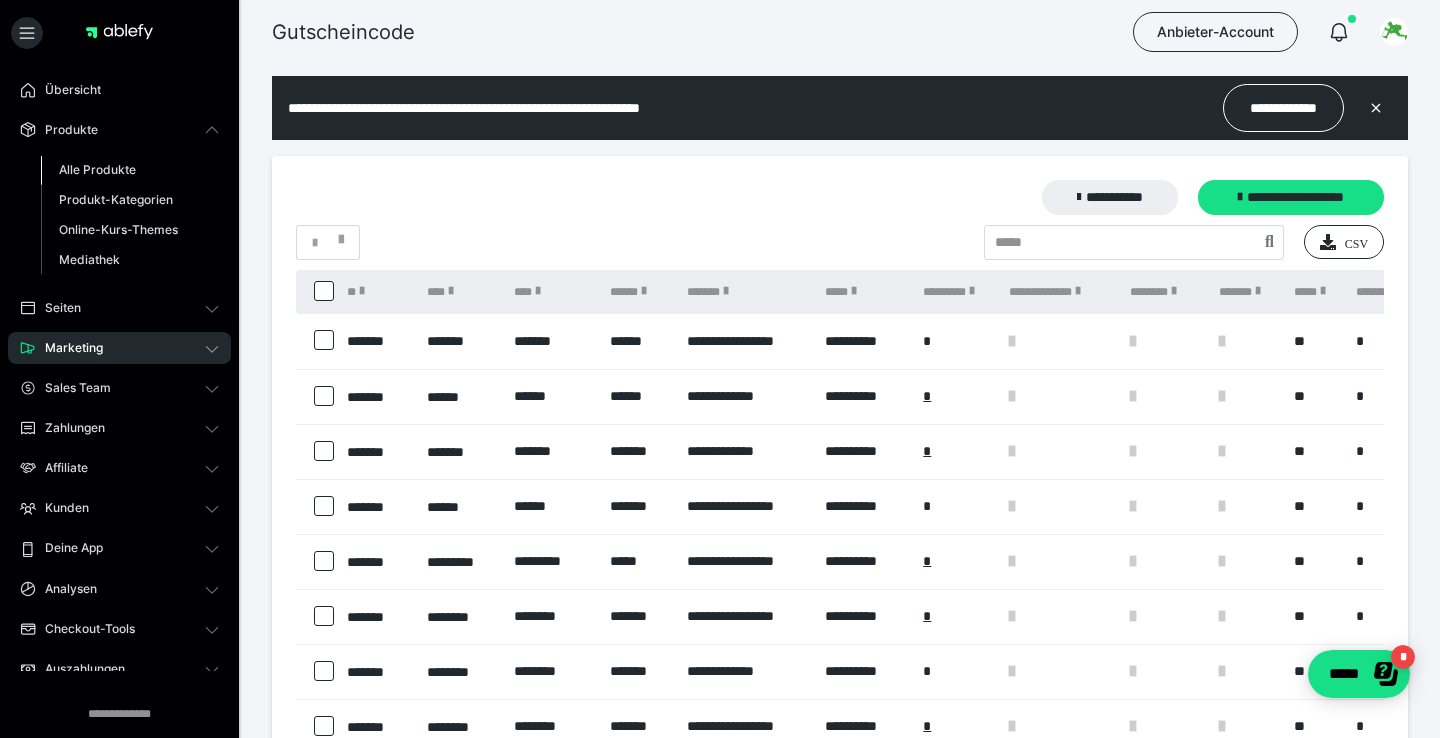 click on "Alle Produkte" at bounding box center [97, 169] 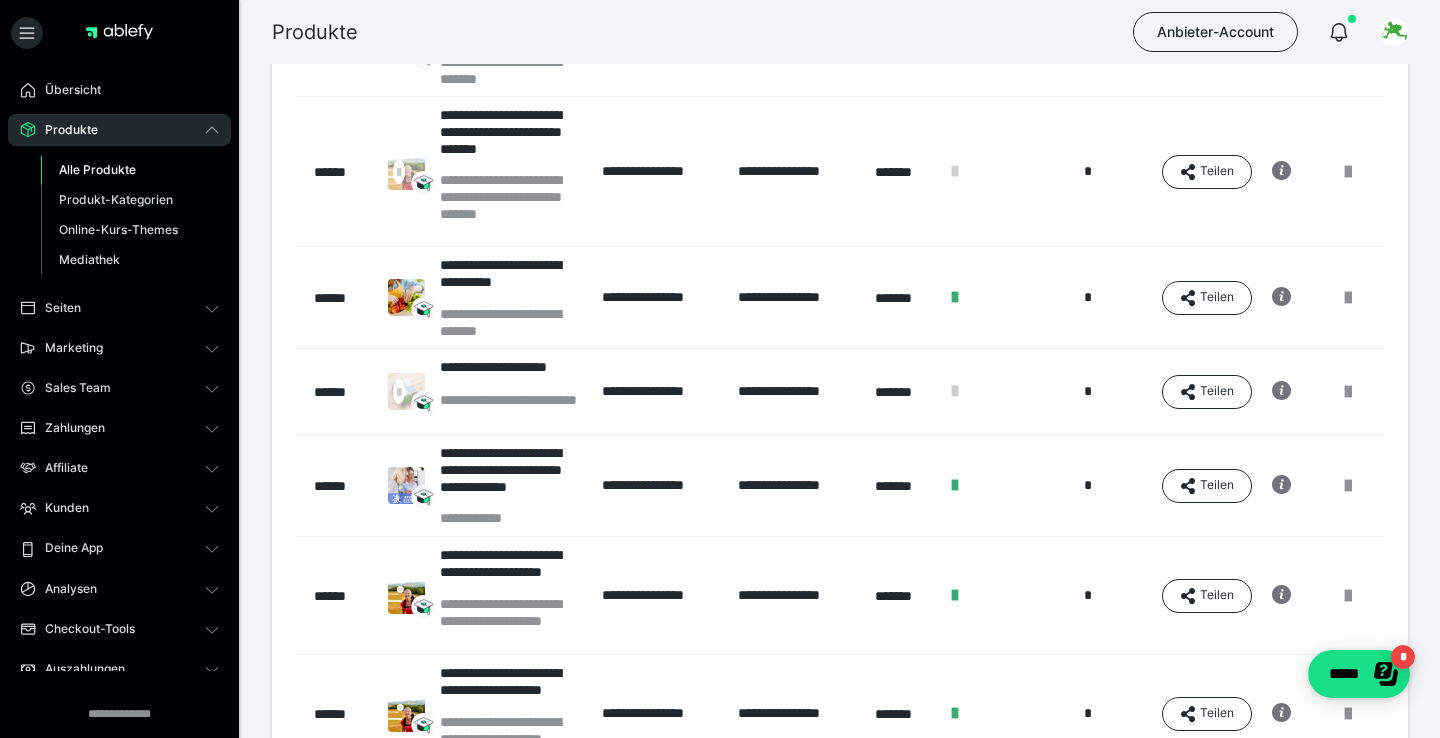 scroll, scrollTop: 423, scrollLeft: 0, axis: vertical 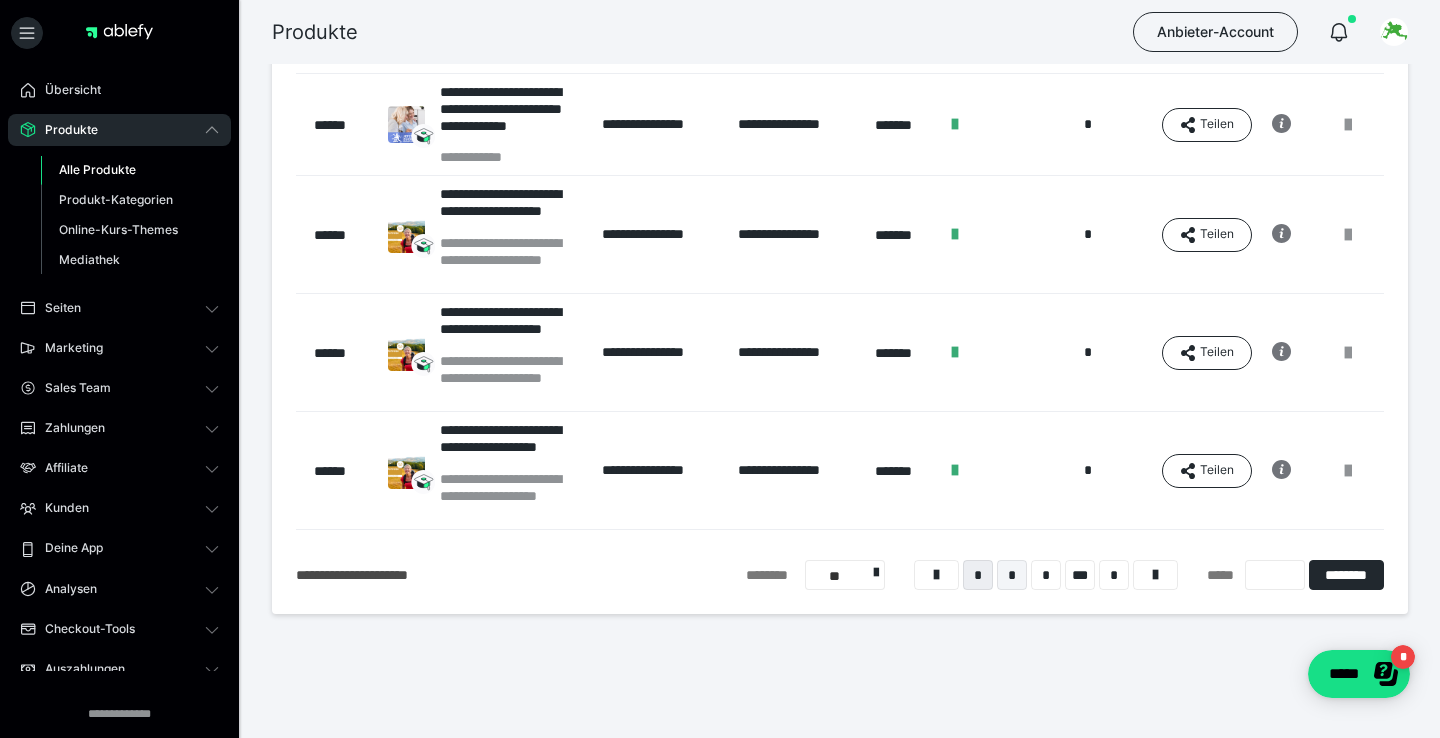 click on "*" at bounding box center [1012, 575] 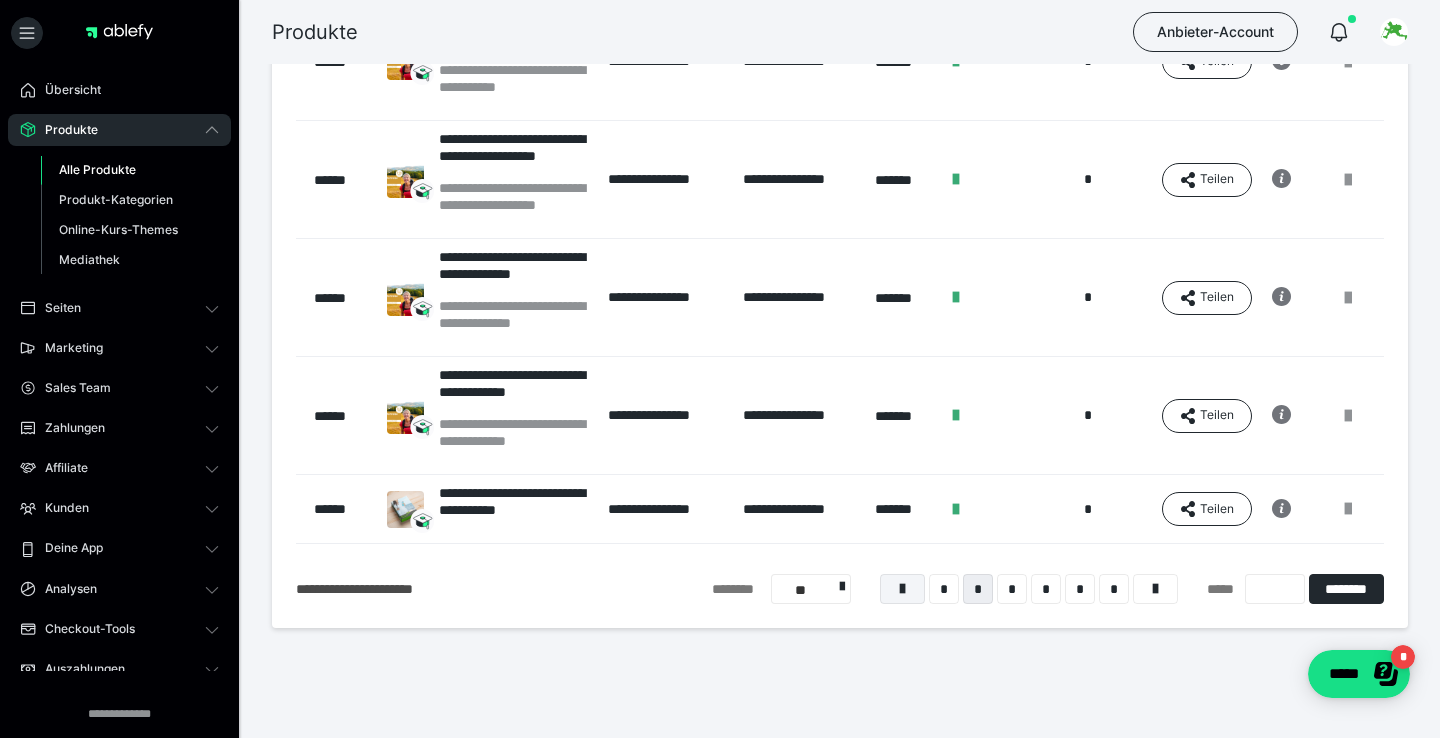 scroll, scrollTop: 833, scrollLeft: 0, axis: vertical 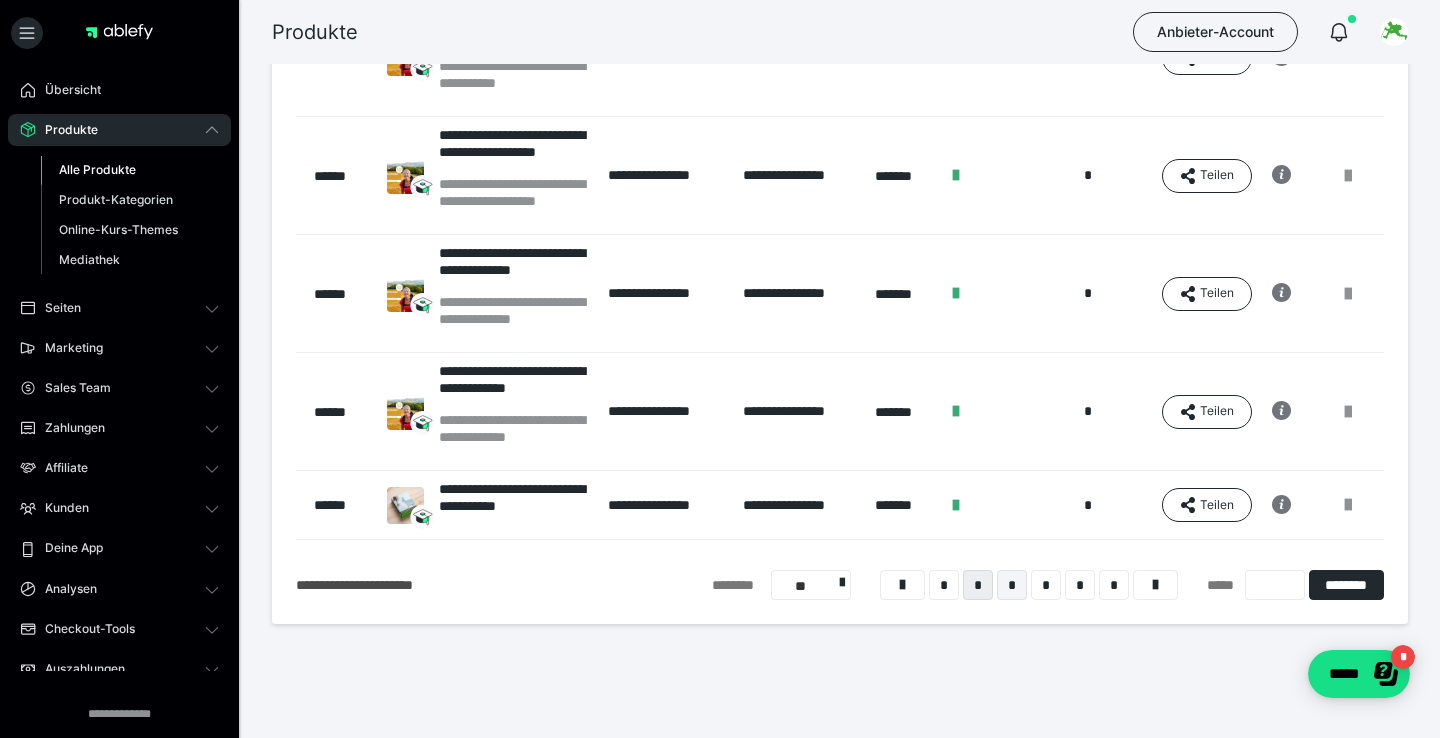 click on "*" at bounding box center [1012, 585] 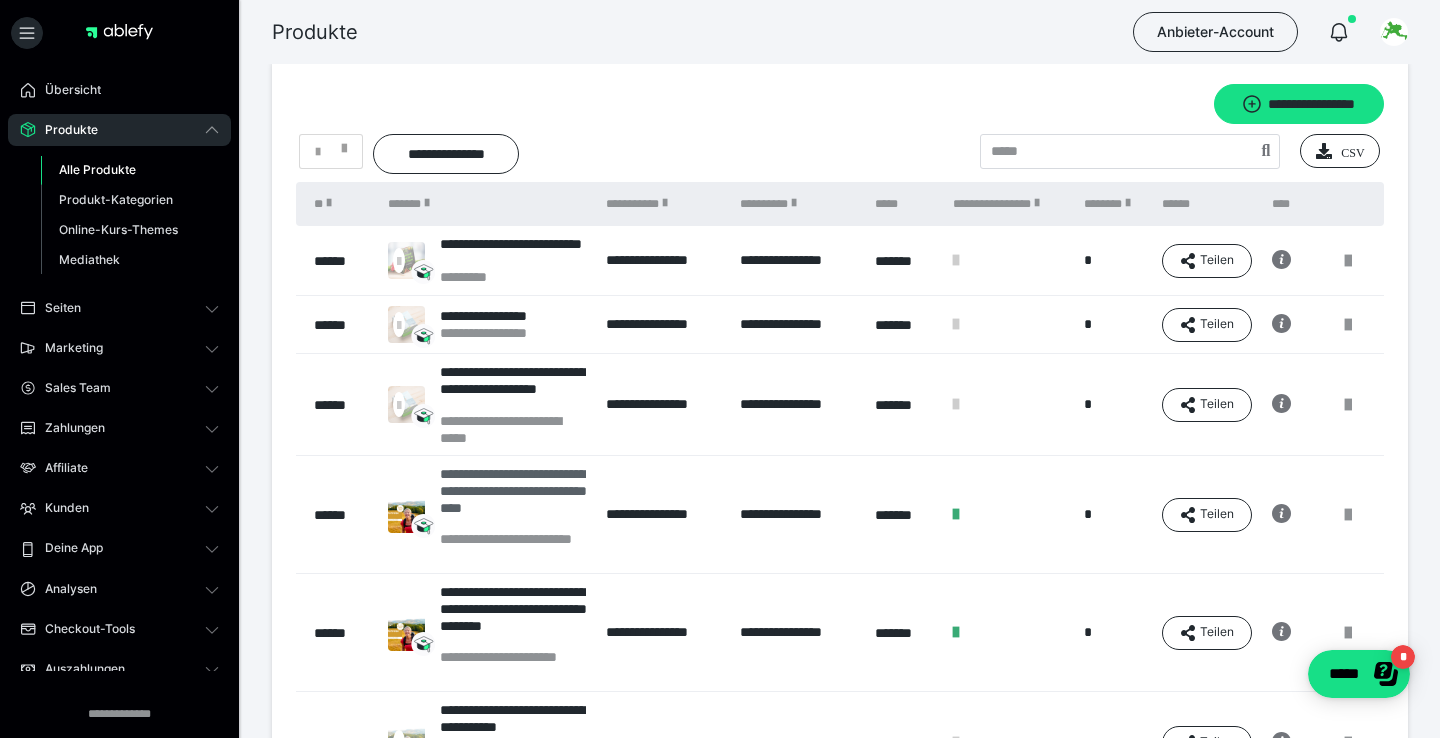 click on "**********" at bounding box center (513, 498) 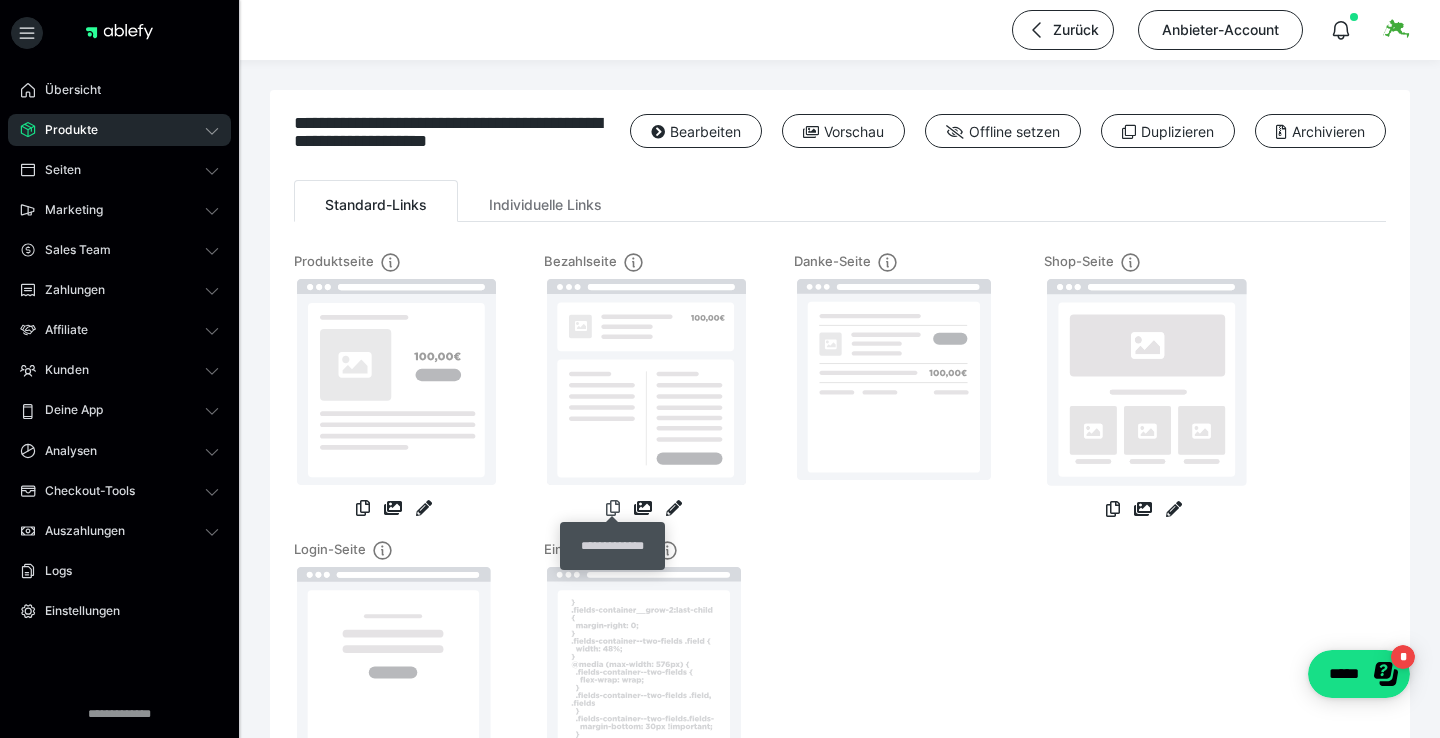 click at bounding box center (613, 508) 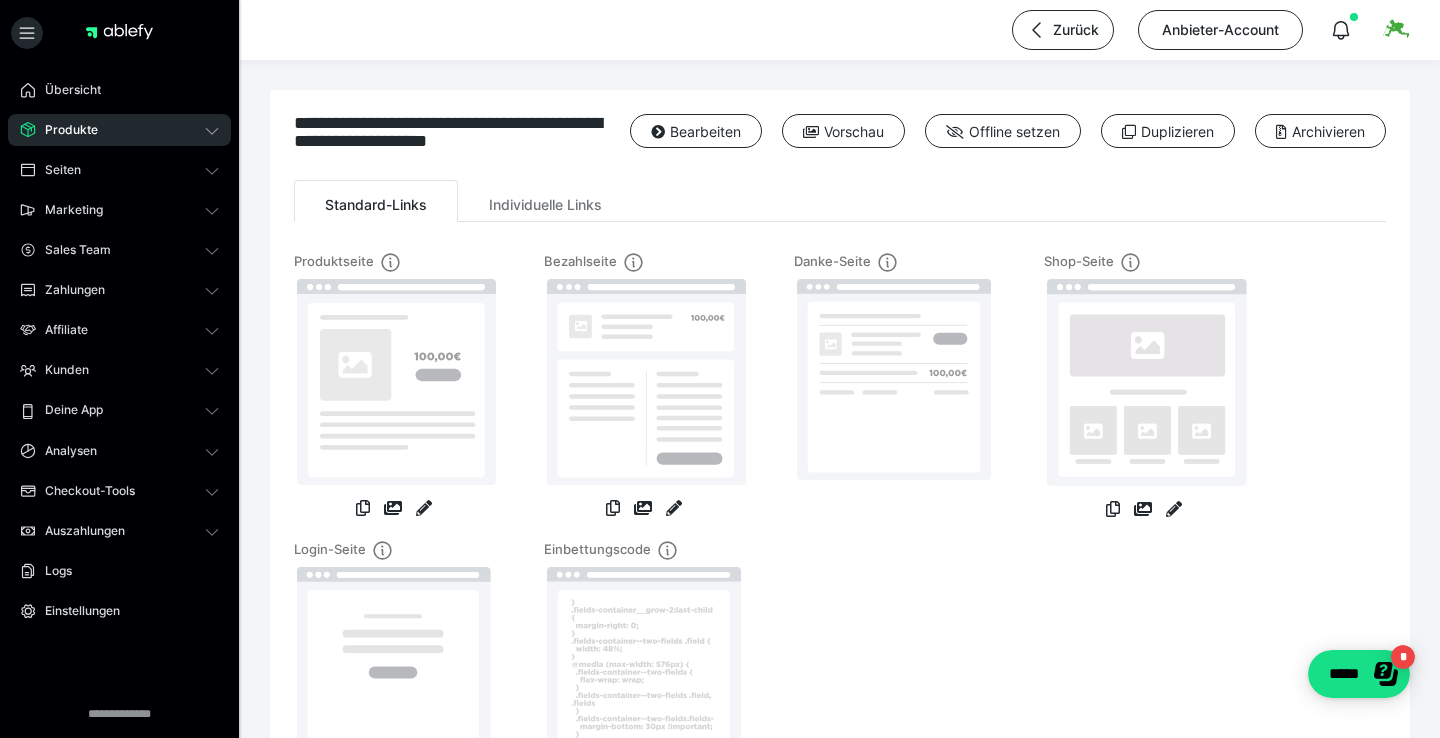scroll, scrollTop: 16, scrollLeft: 0, axis: vertical 